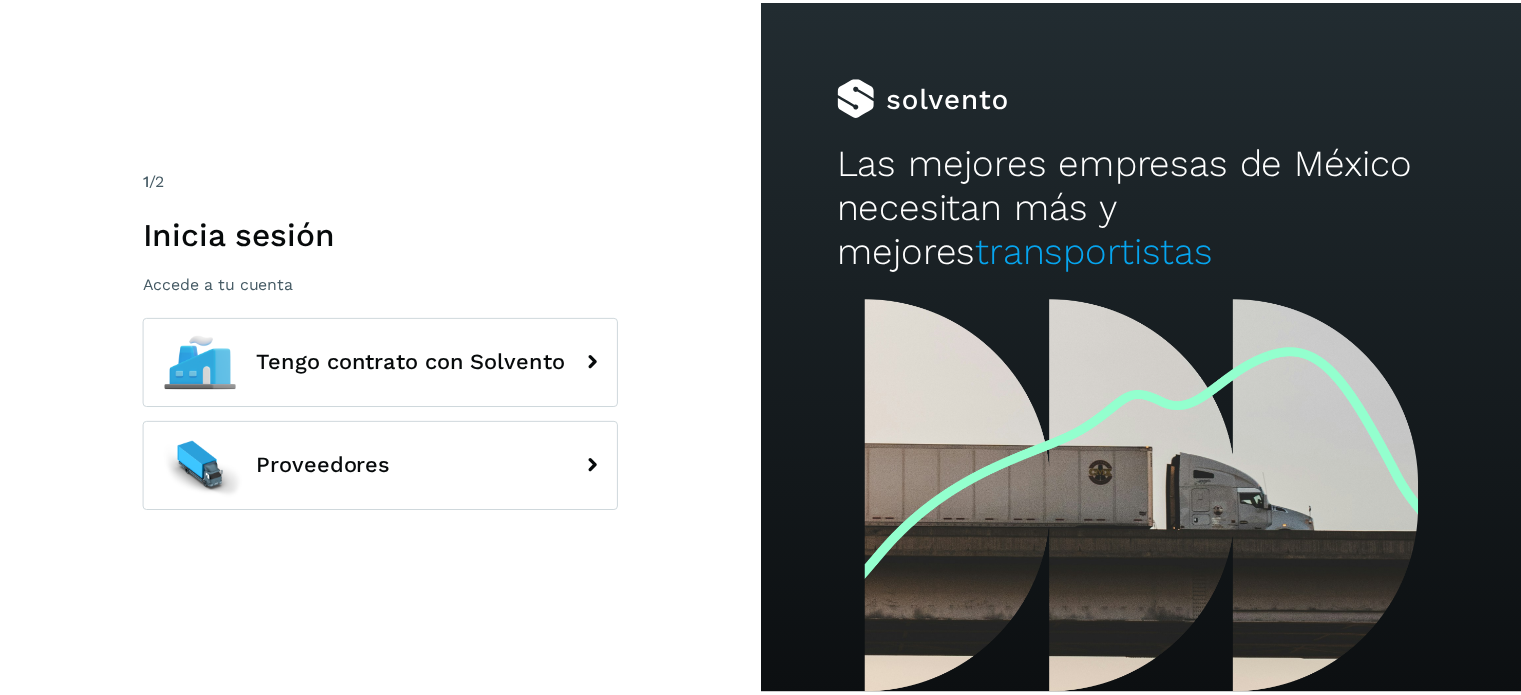 scroll, scrollTop: 0, scrollLeft: 0, axis: both 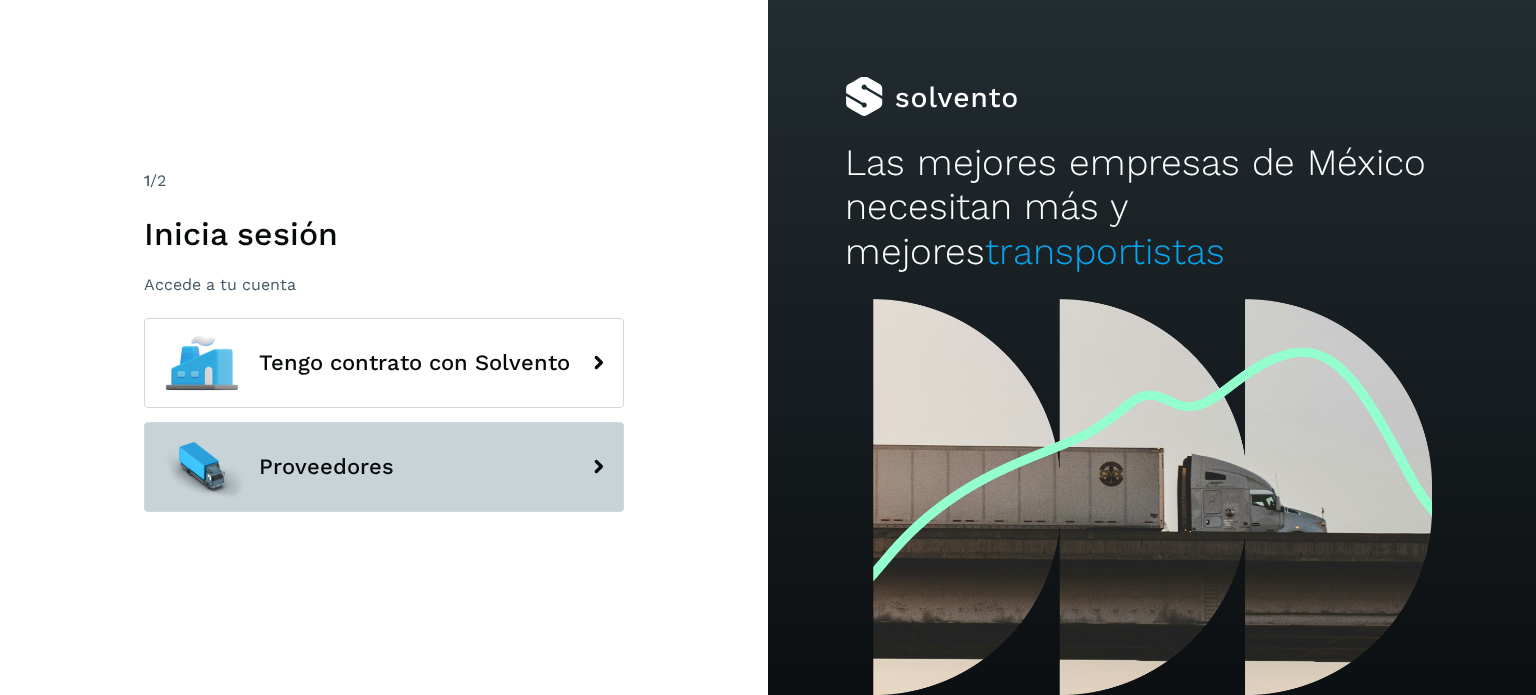 click on "Proveedores" at bounding box center [384, 467] 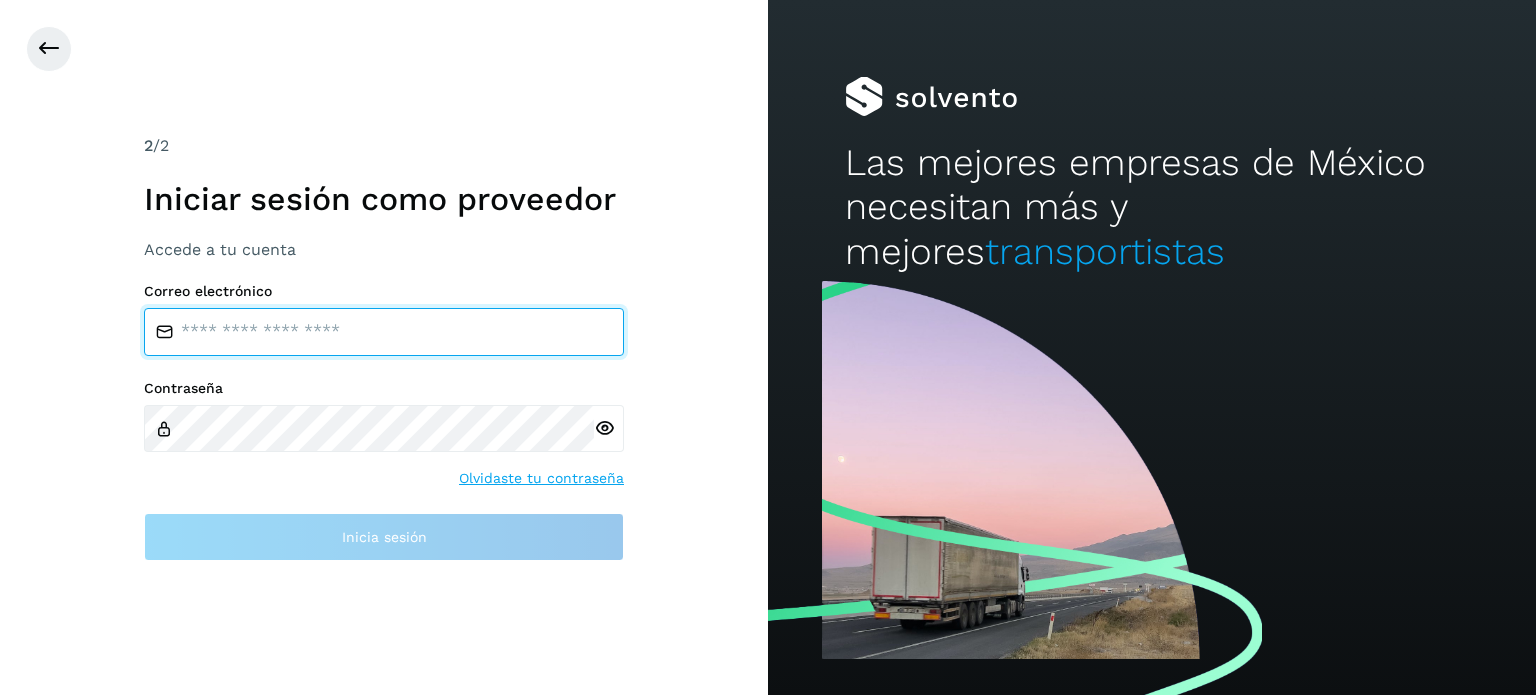 type on "**********" 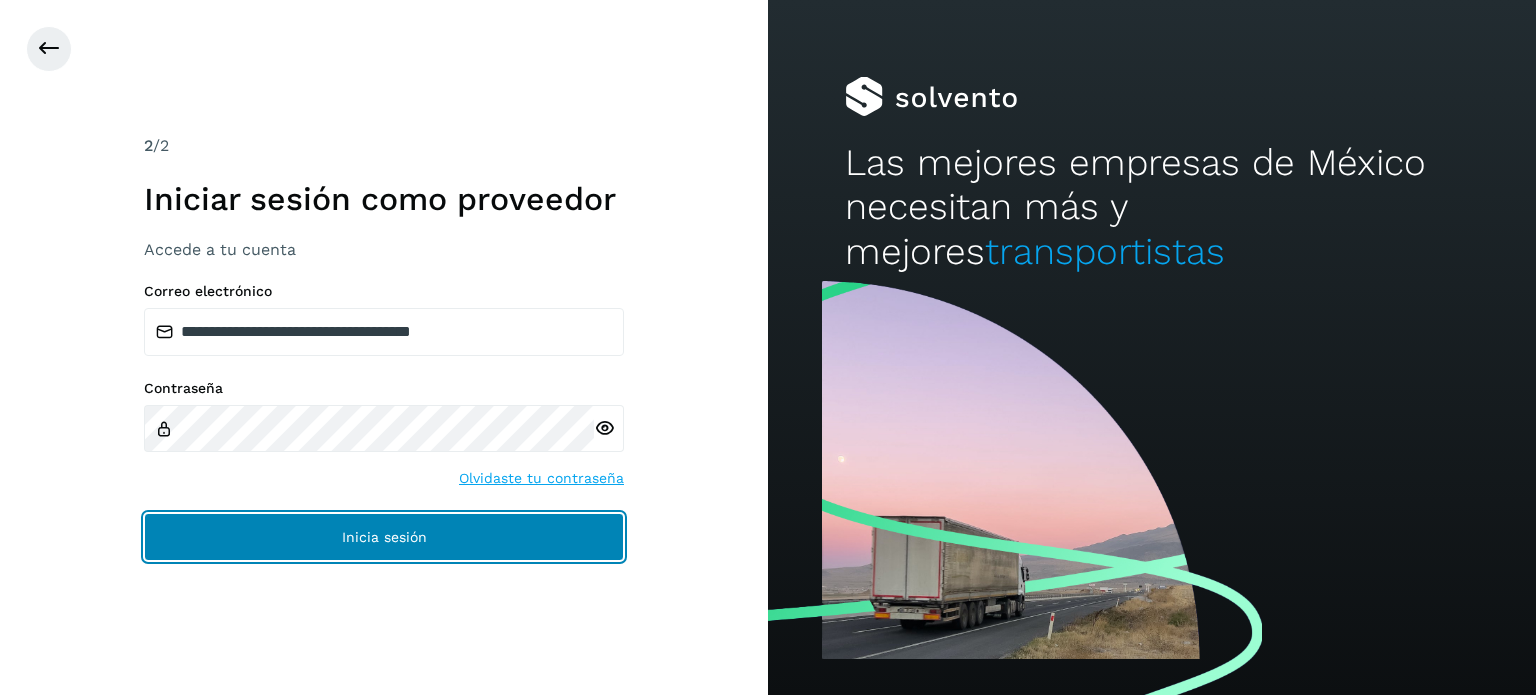 click on "Inicia sesión" 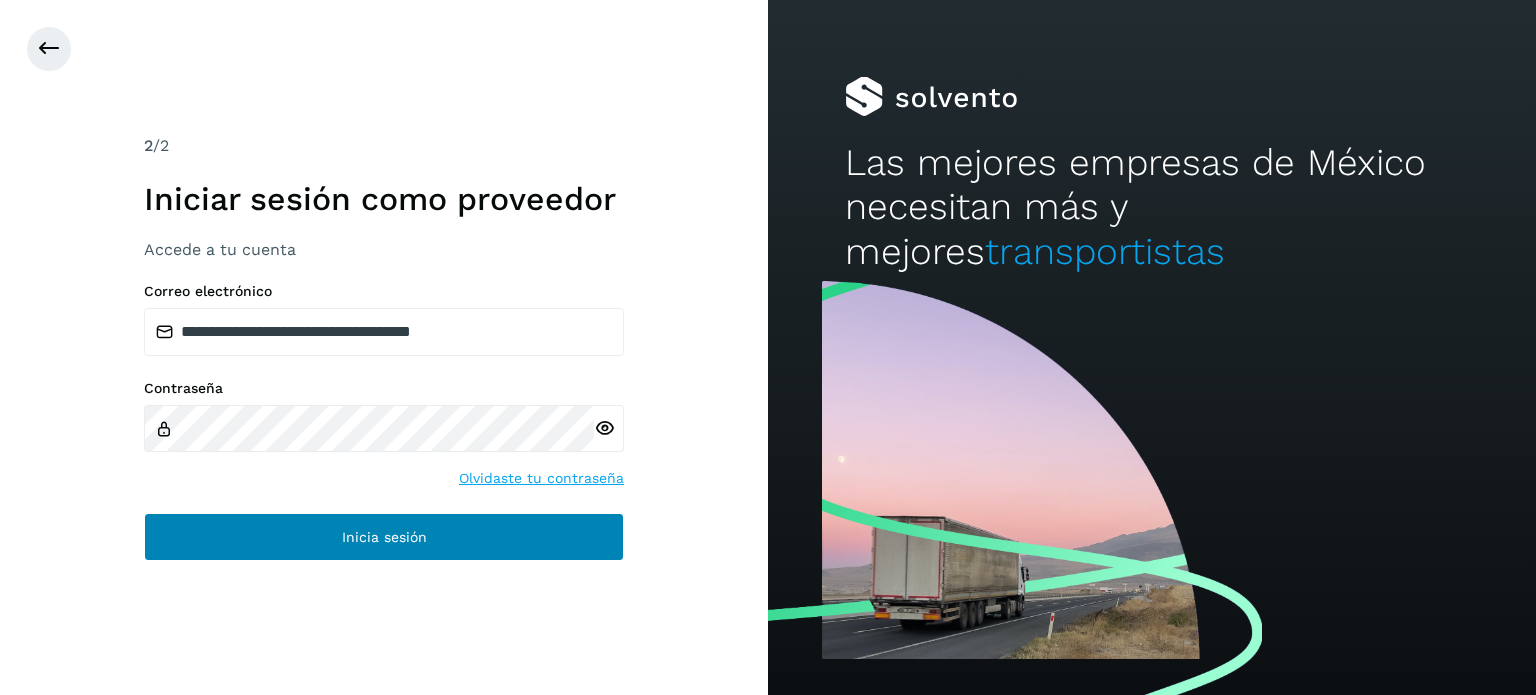 click on "Inicia sesión" at bounding box center [384, 537] 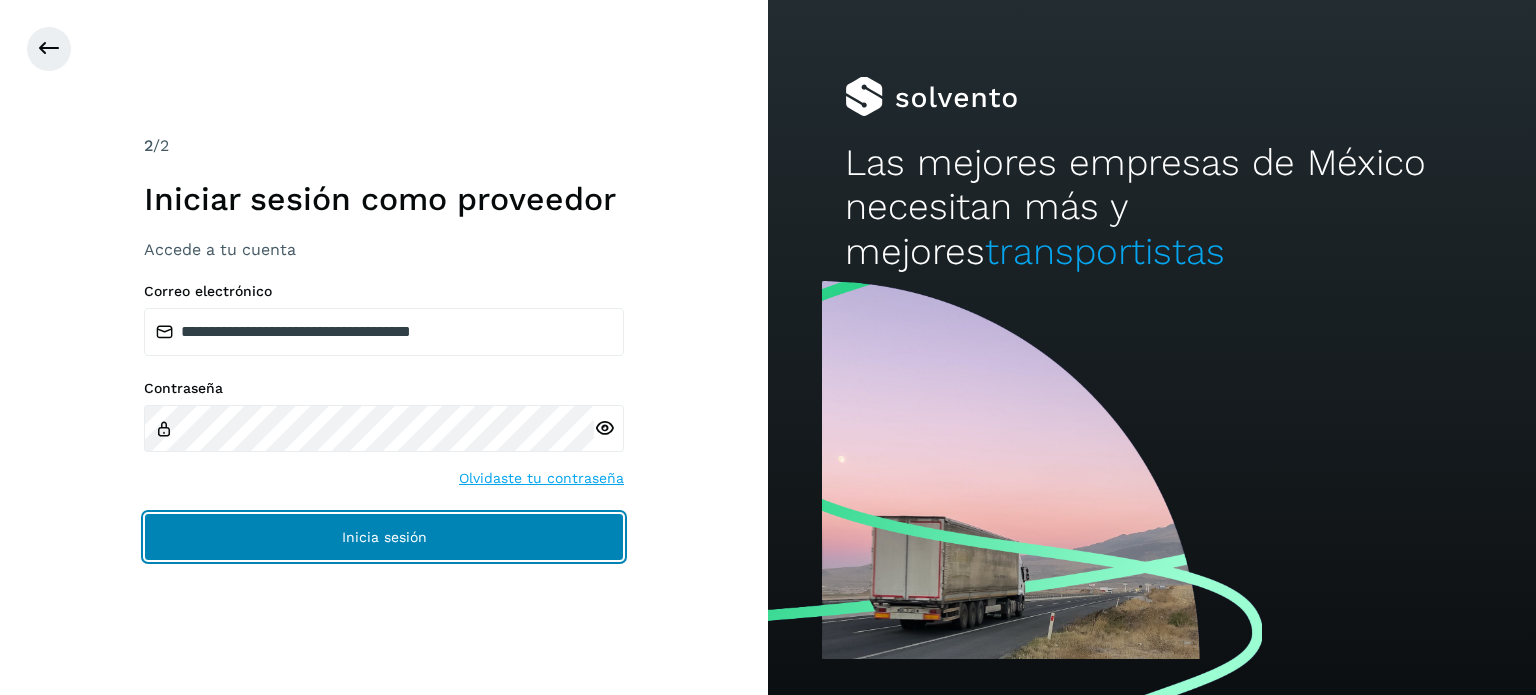 click on "Inicia sesión" at bounding box center [384, 537] 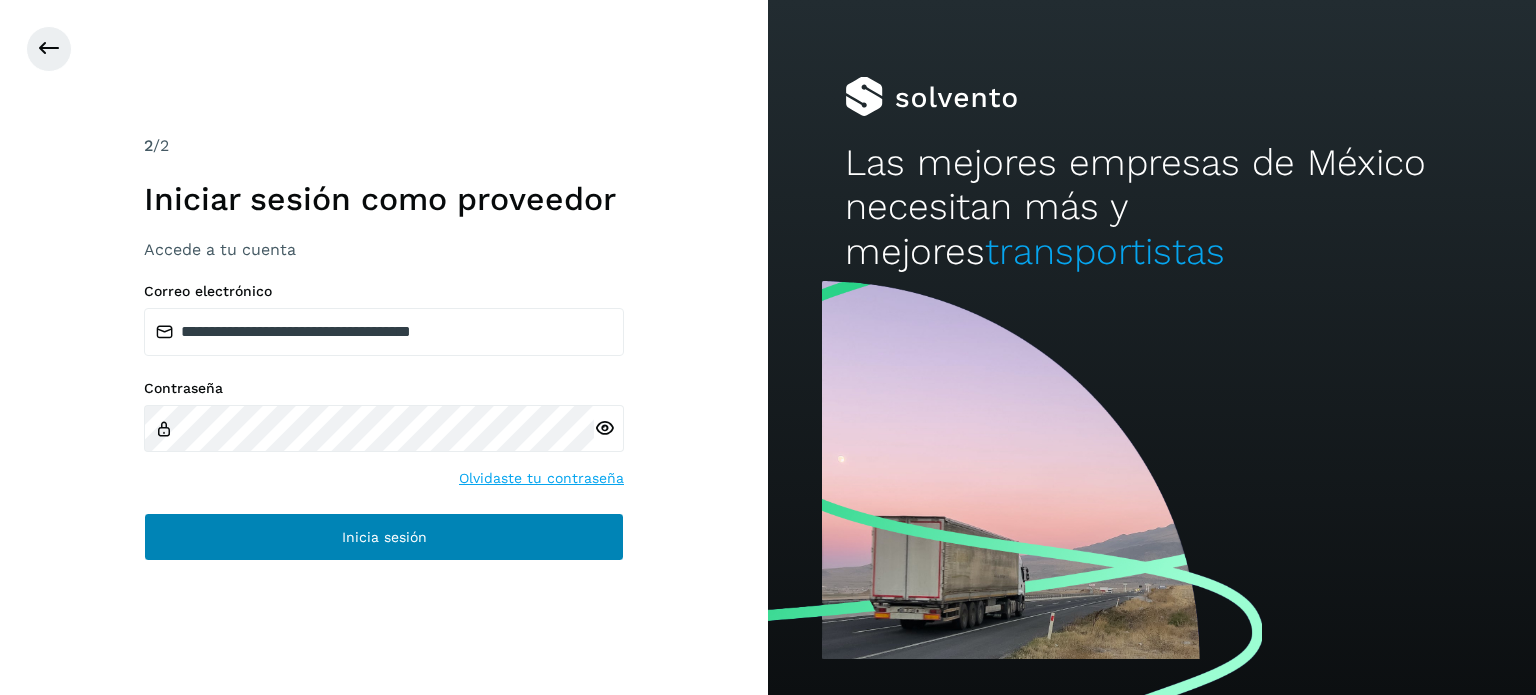 click on "Inicia sesión" at bounding box center (384, 537) 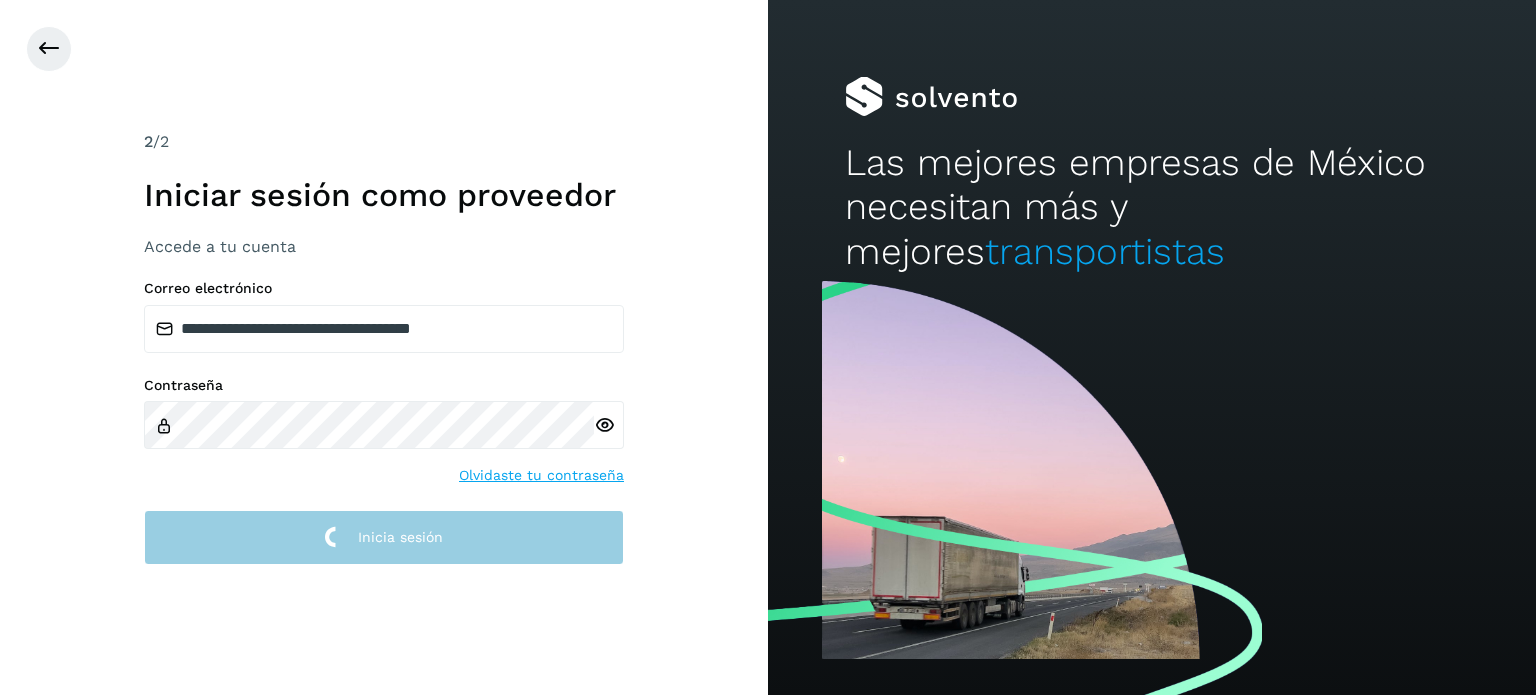 click on "Inicia sesión" at bounding box center [384, 537] 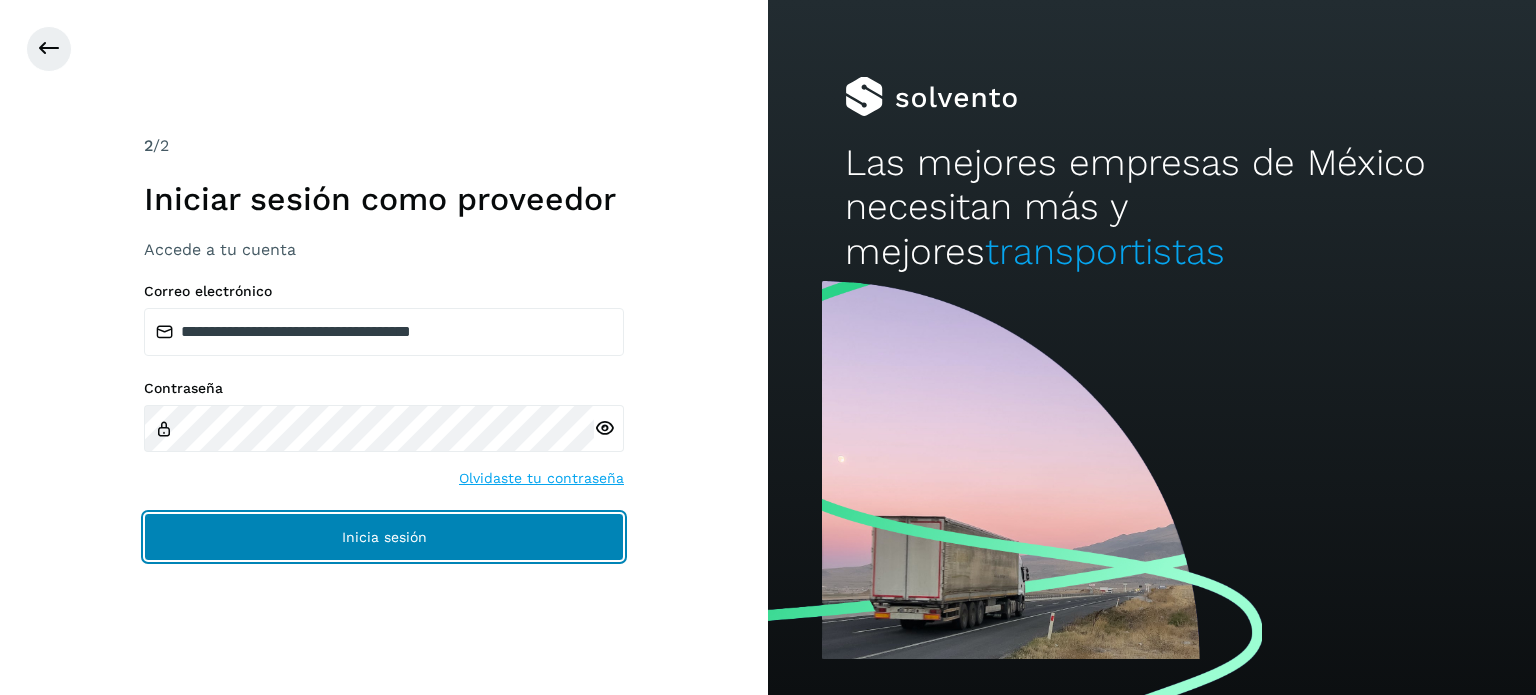 click on "Inicia sesión" 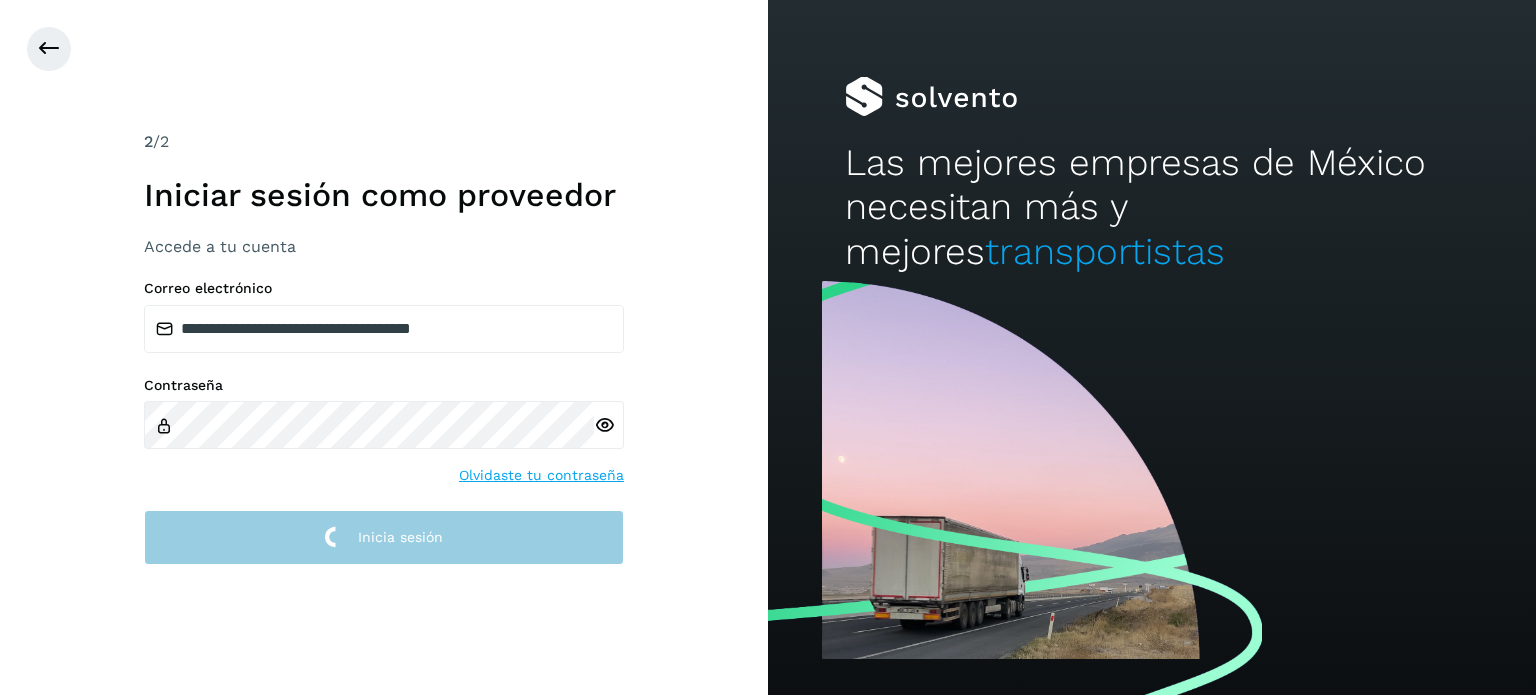 click on "Inicia sesión" 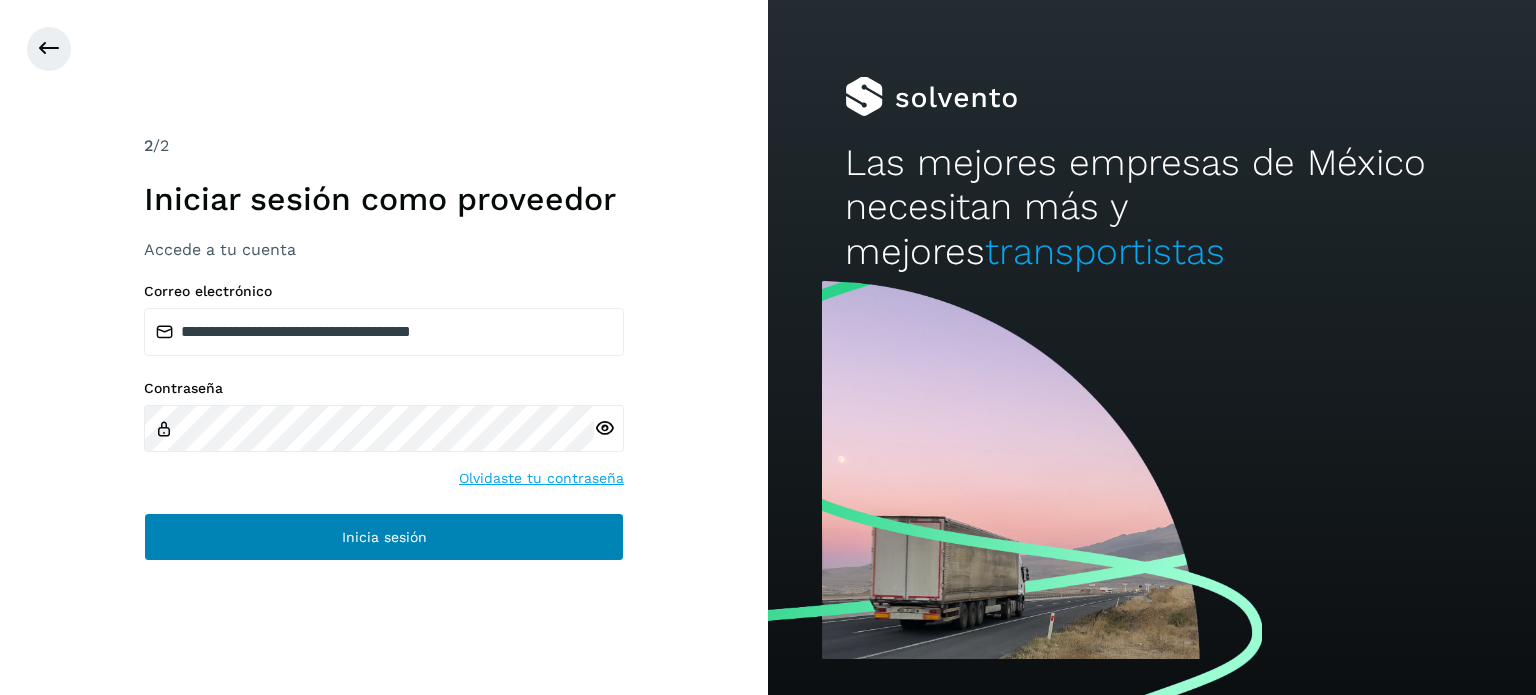 click on "Inicia sesión" 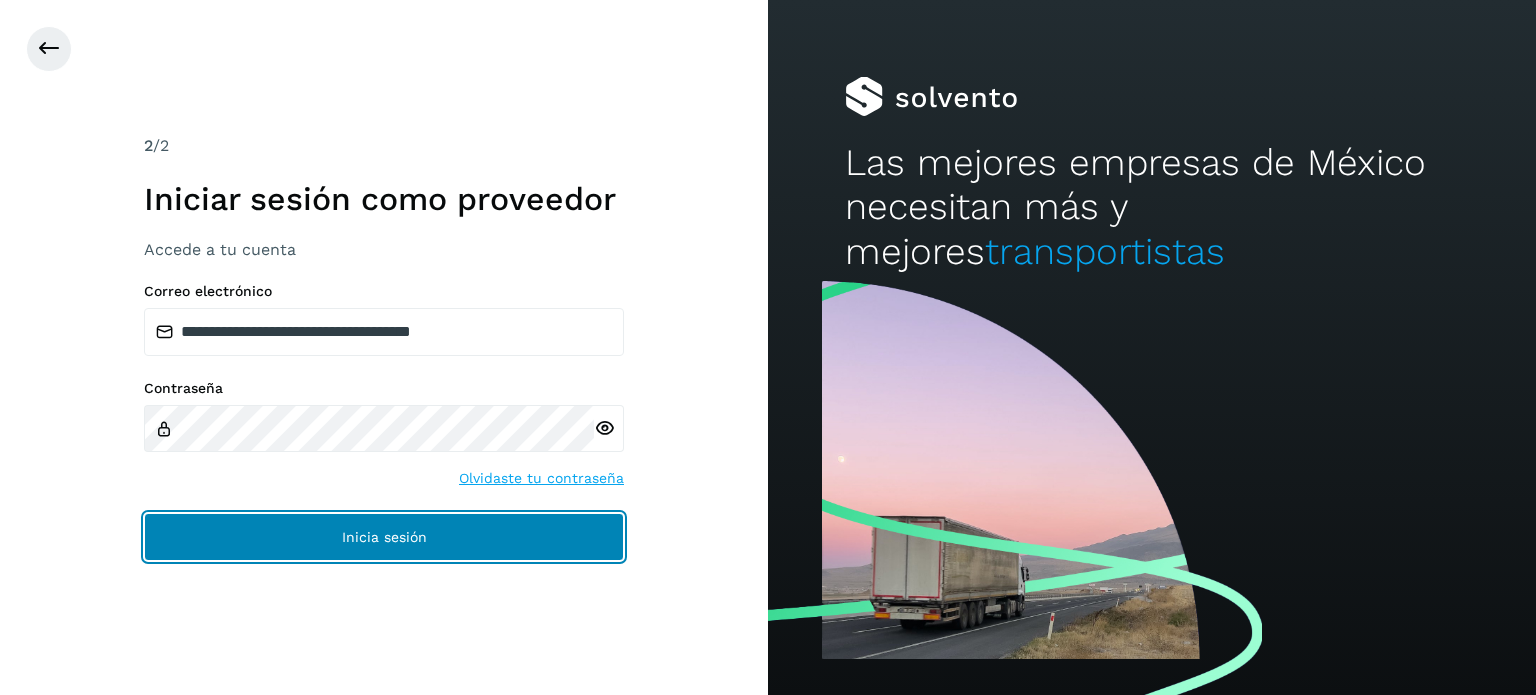 click on "Inicia sesión" 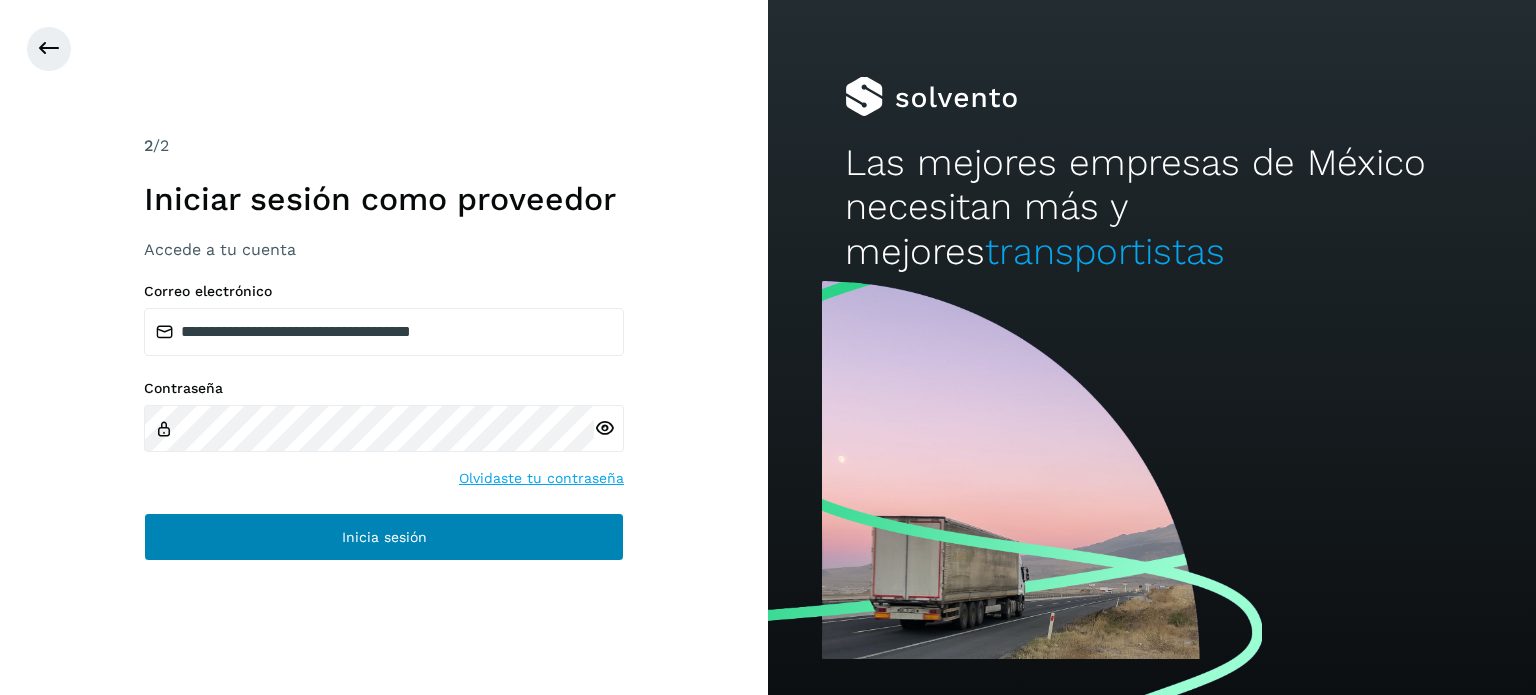 click on "Inicia sesión" 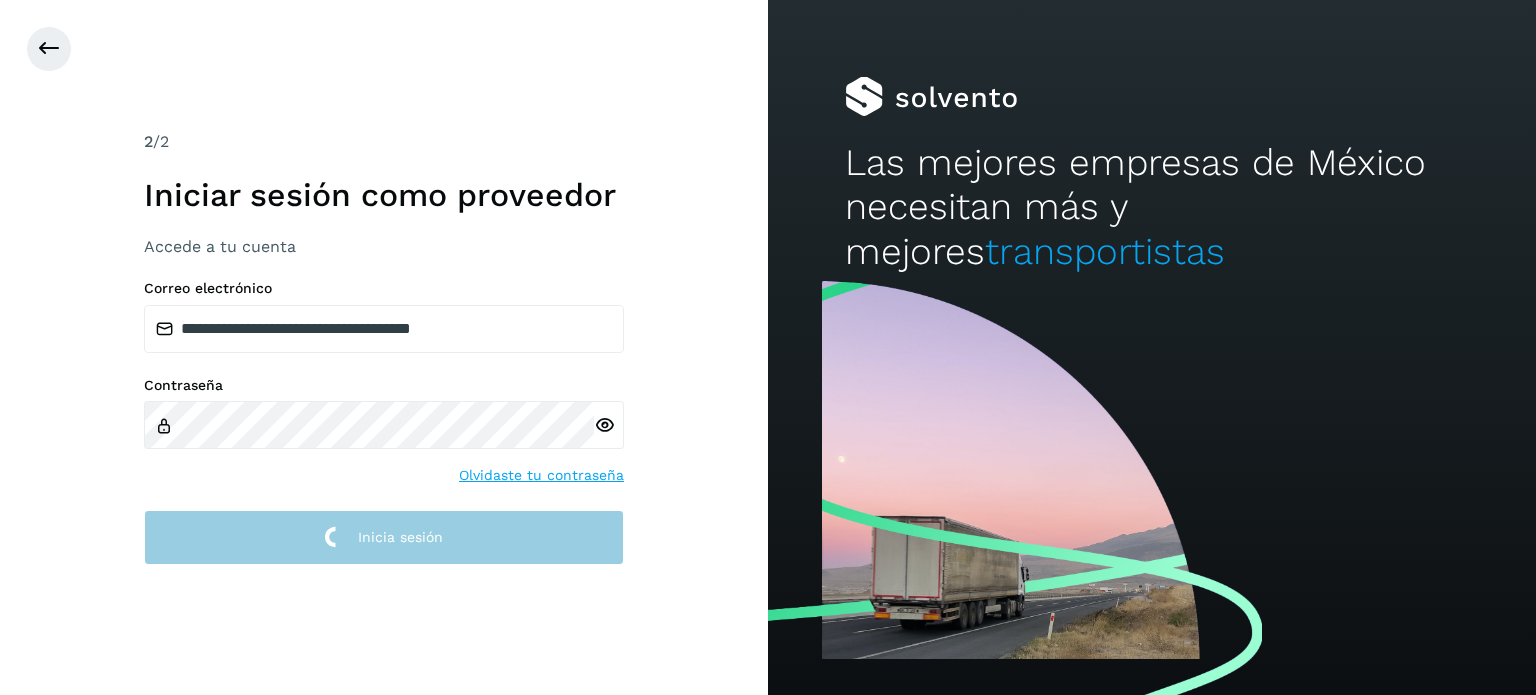 click on "Inicia sesión" 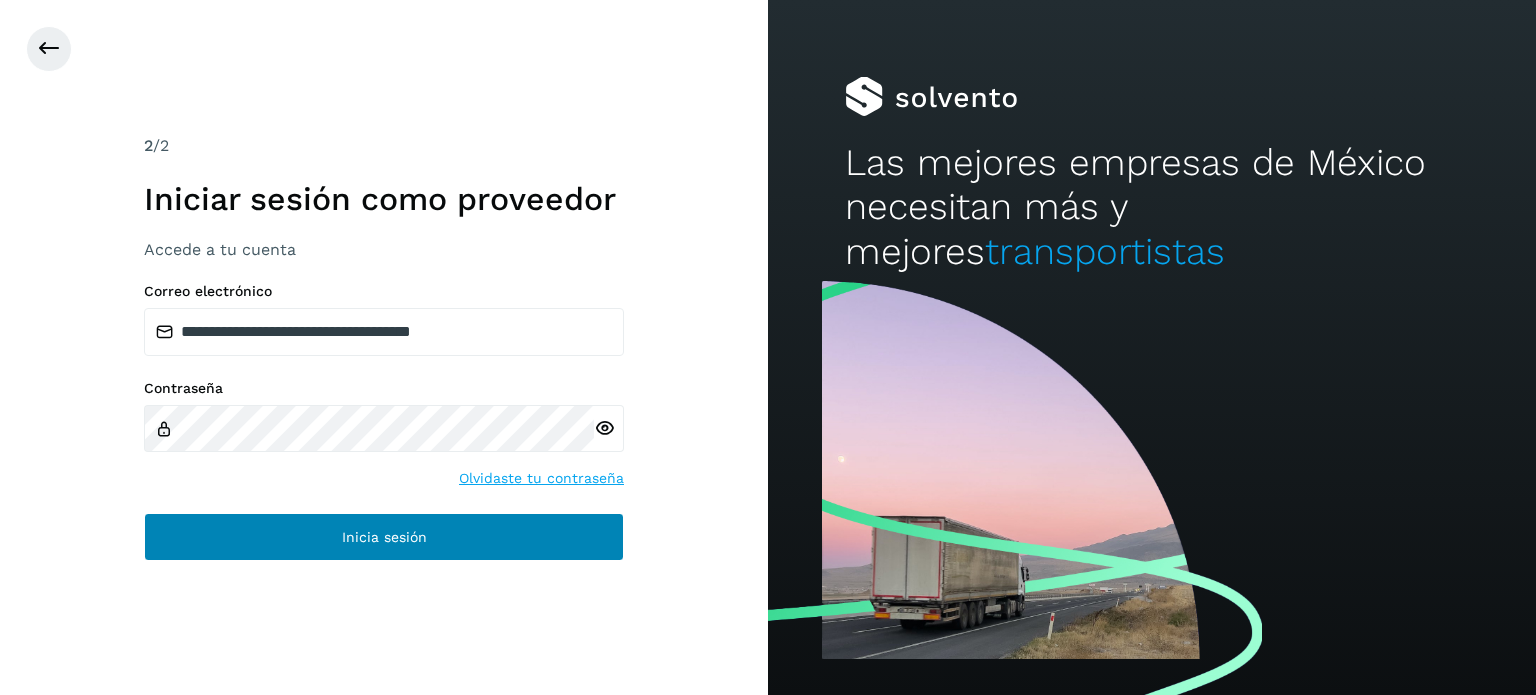 click on "Inicia sesión" 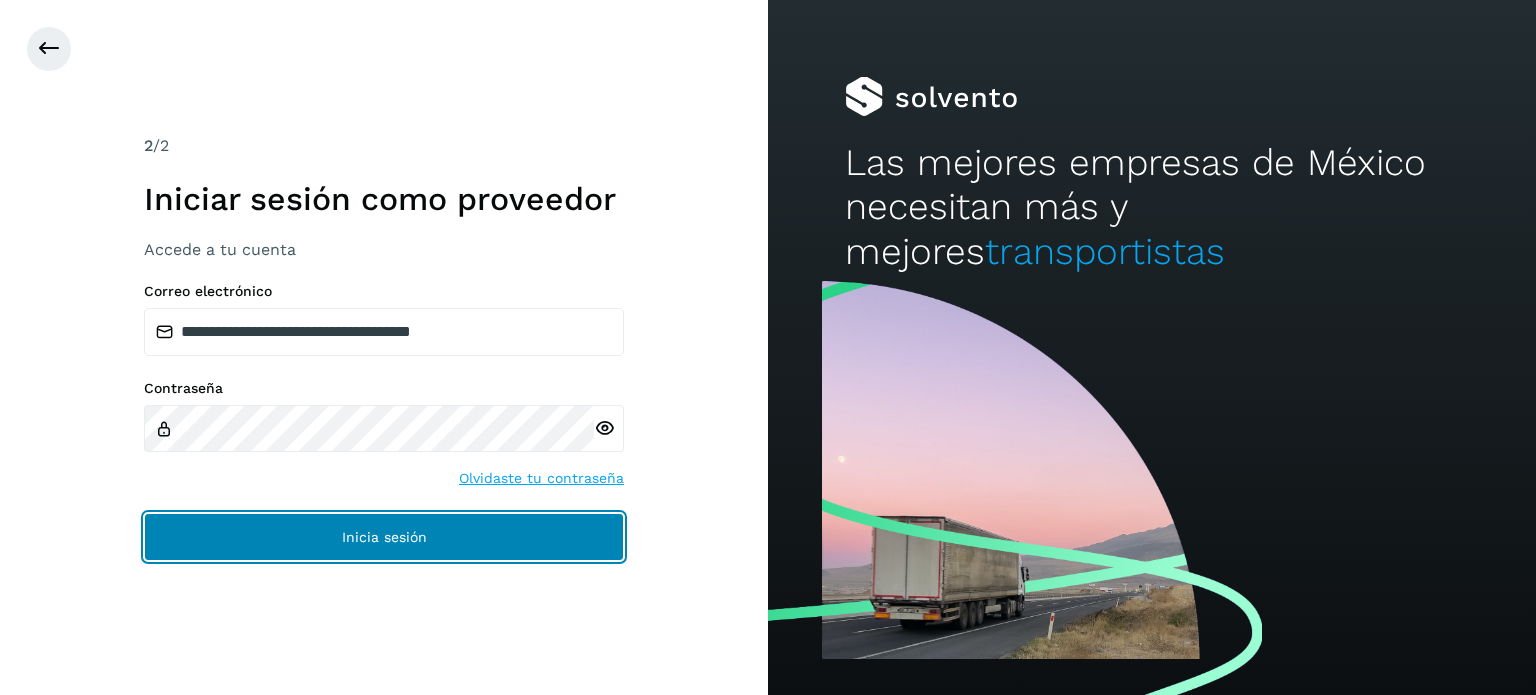 click on "Inicia sesión" 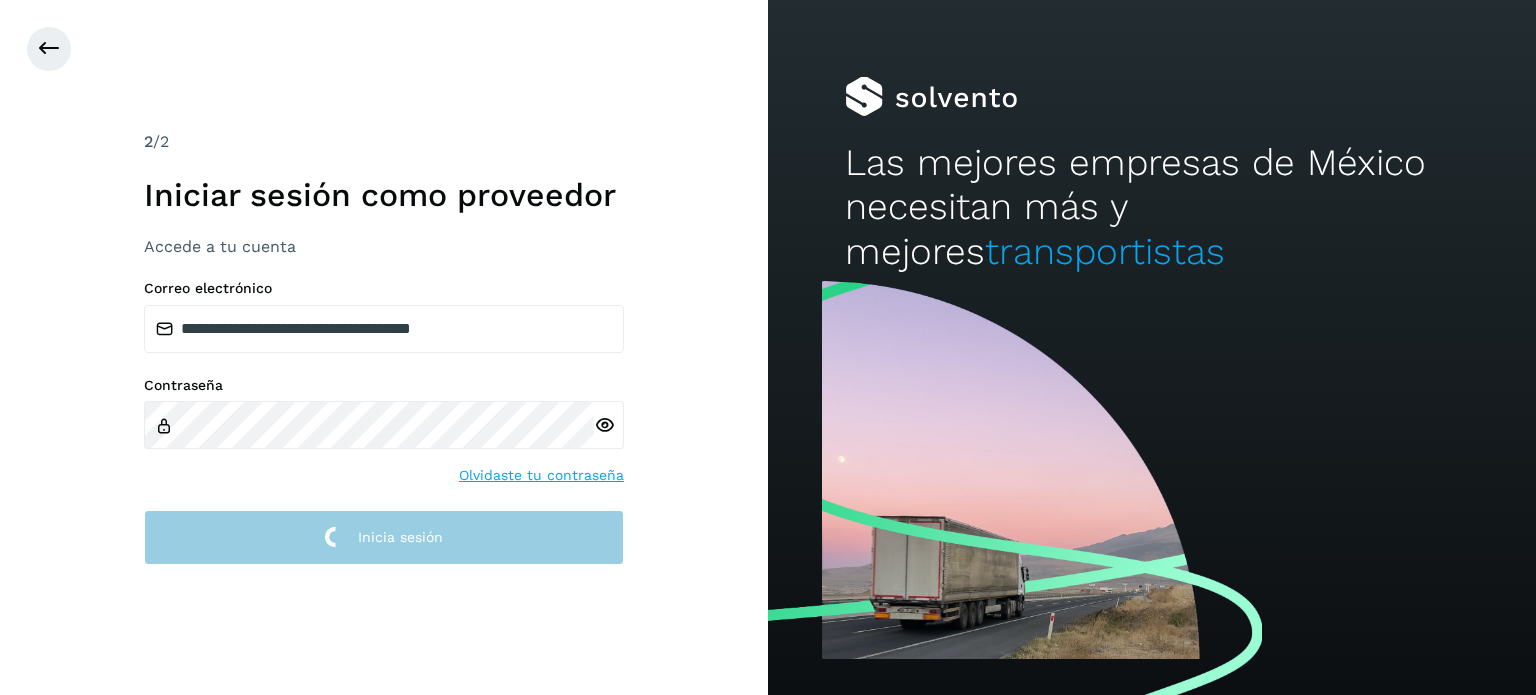 click on "Inicia sesión" 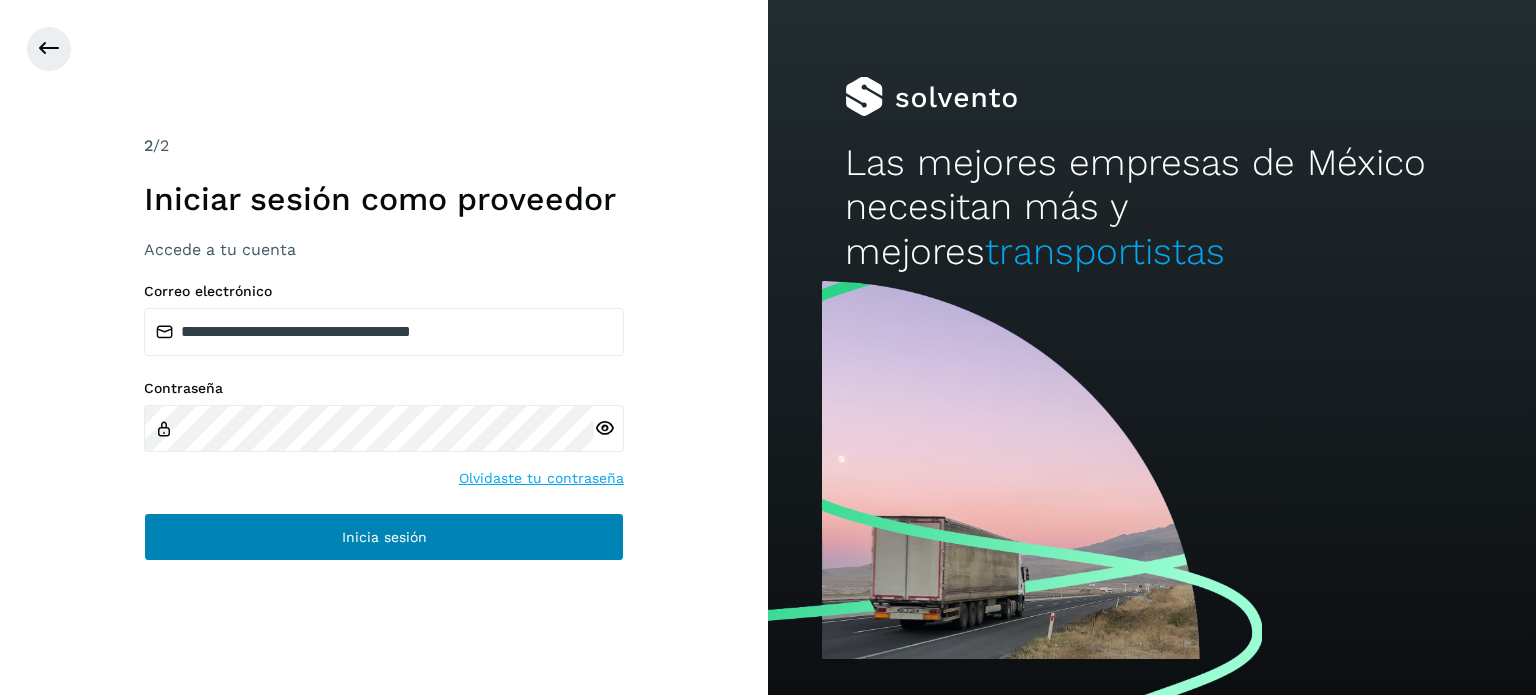 click on "Inicia sesión" 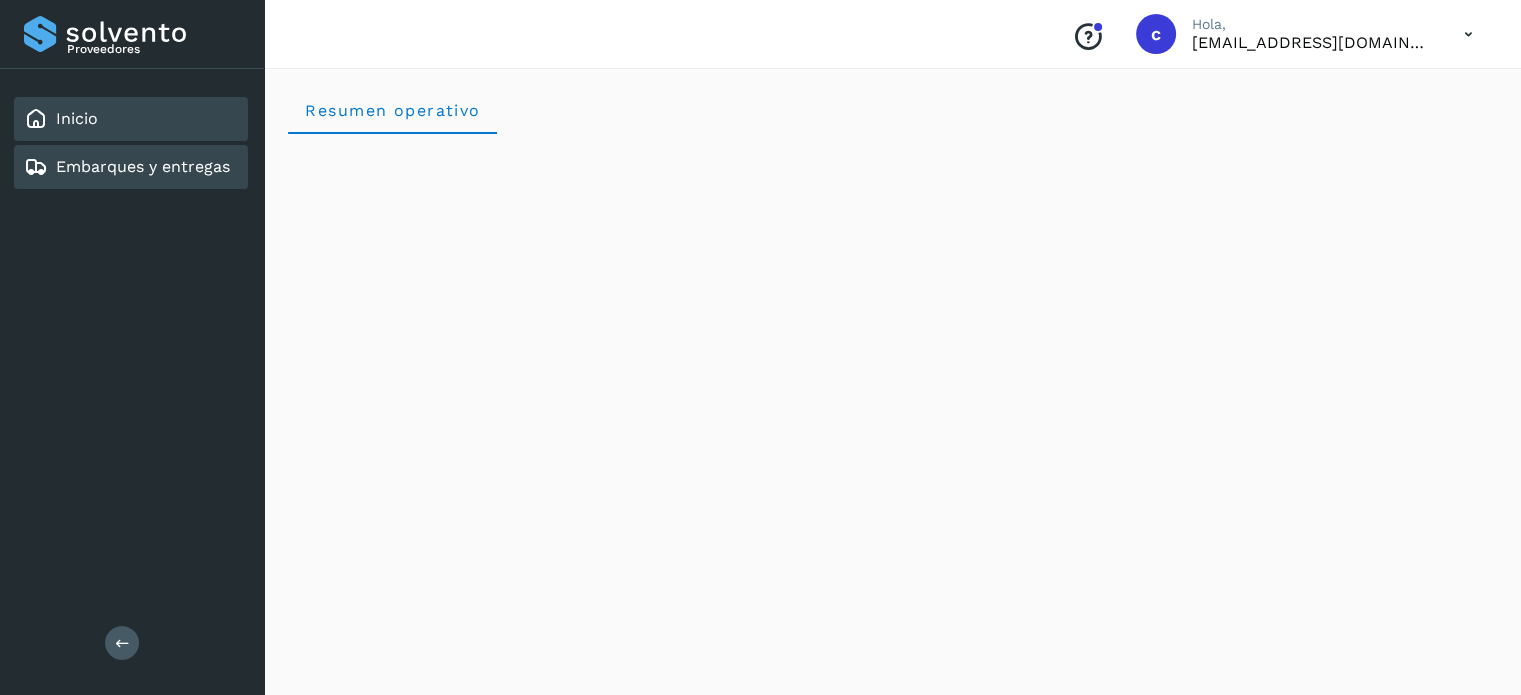 click on "Embarques y entregas" at bounding box center (143, 166) 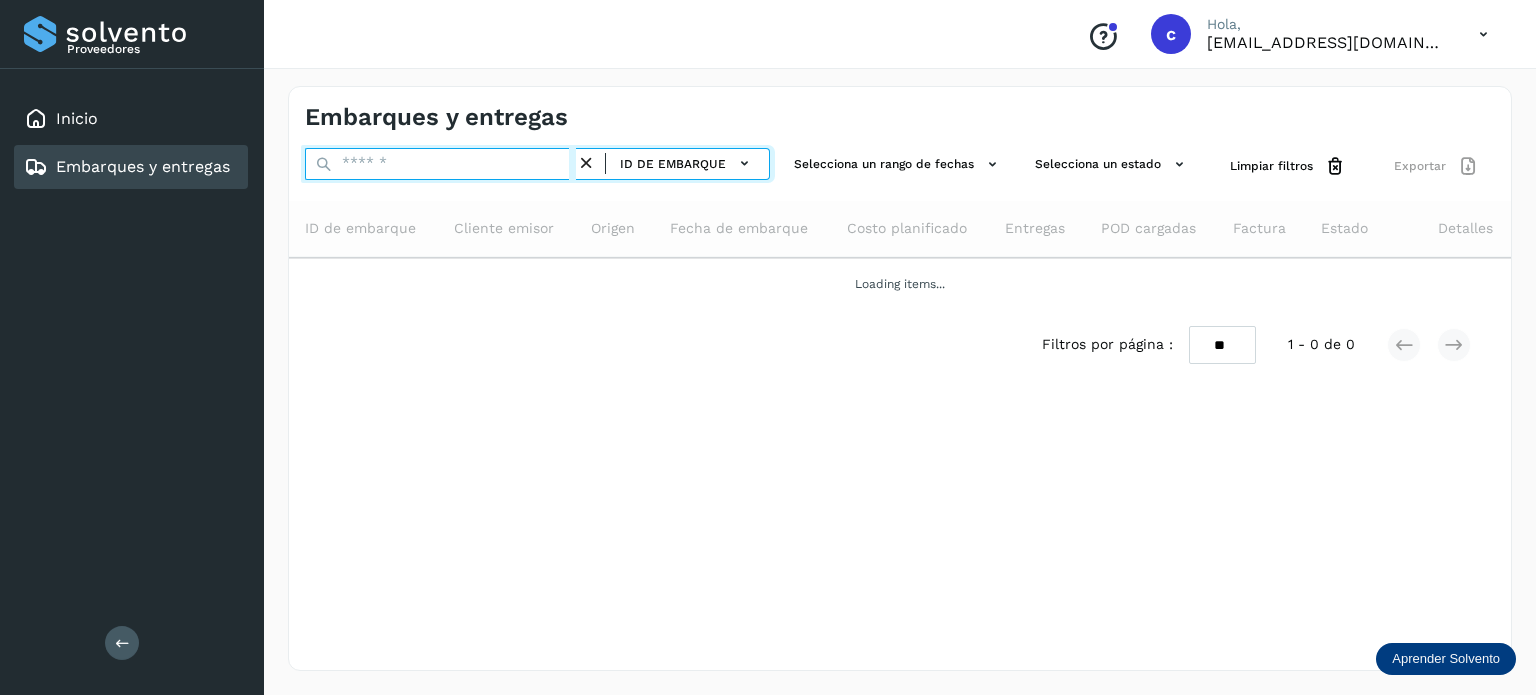 click at bounding box center [440, 164] 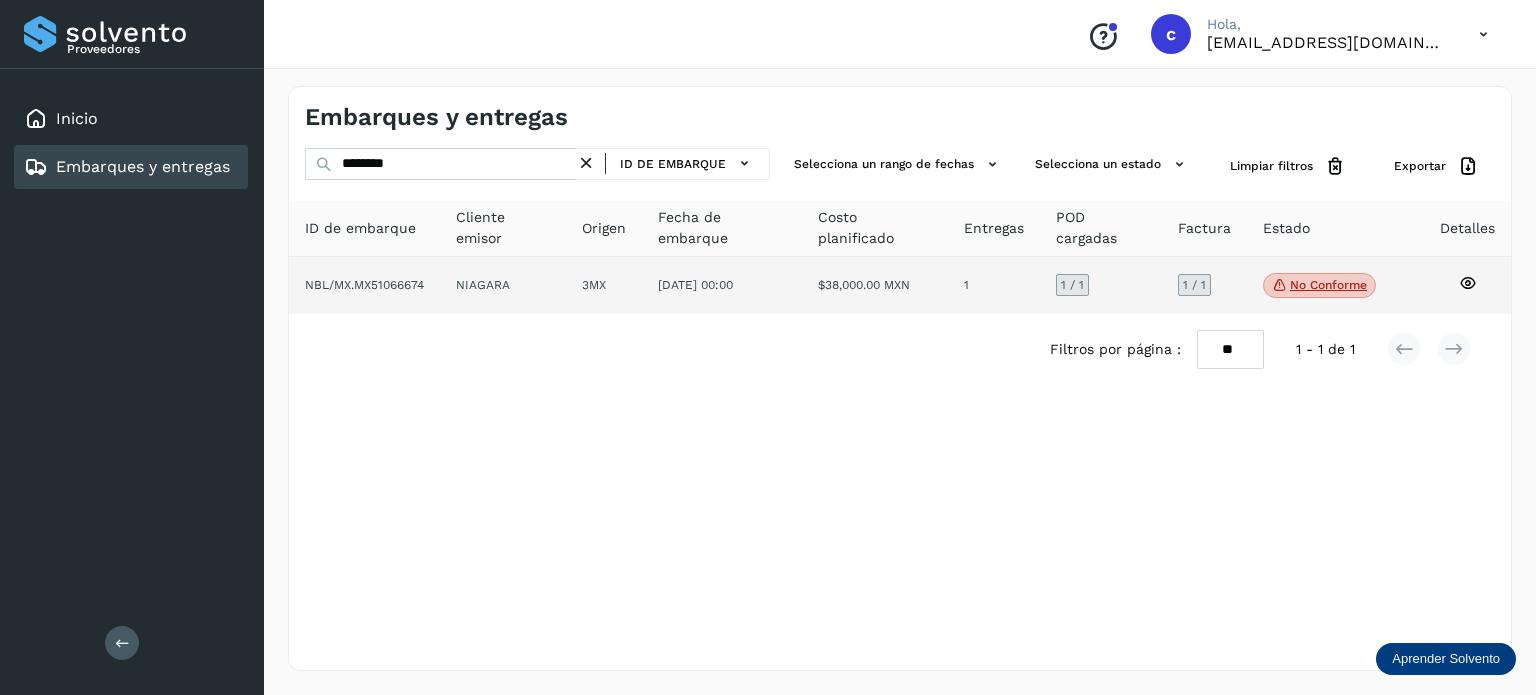 click on "No conforme" 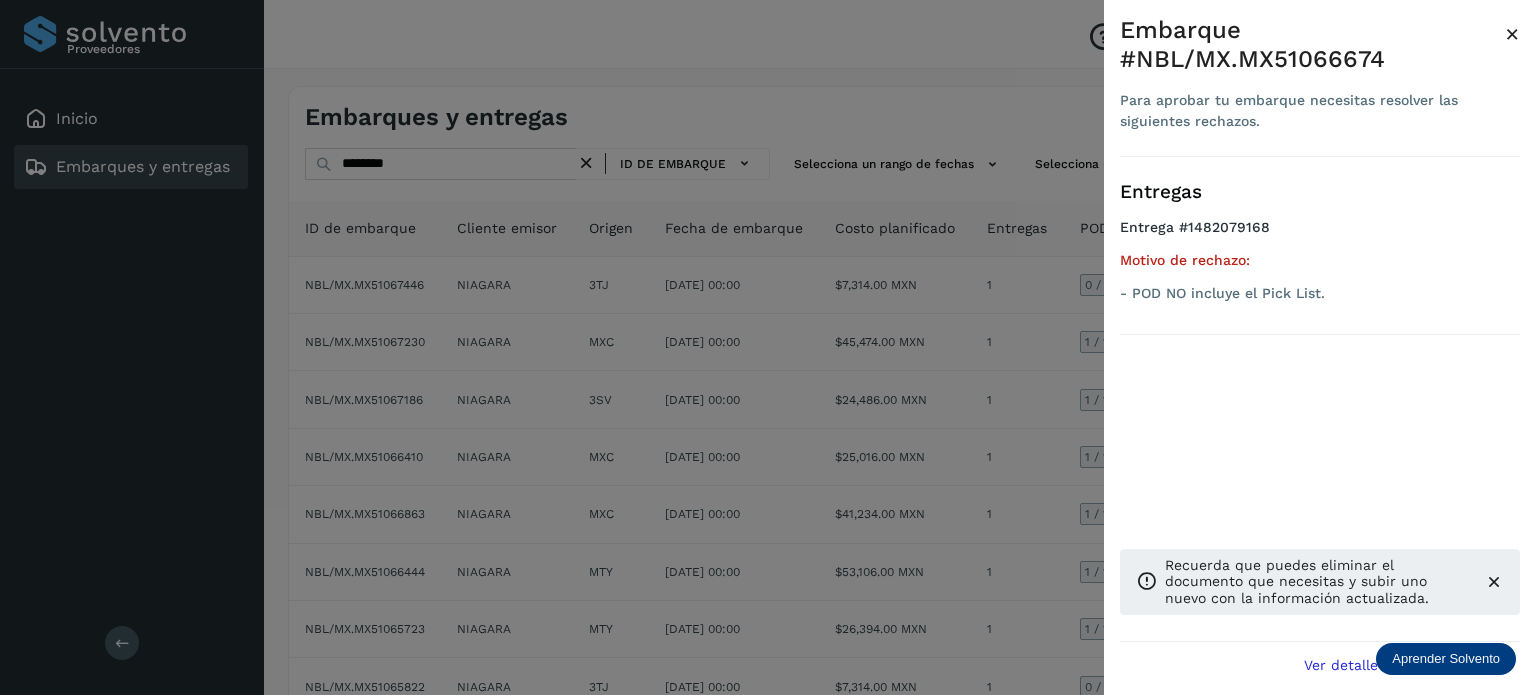 click at bounding box center (768, 347) 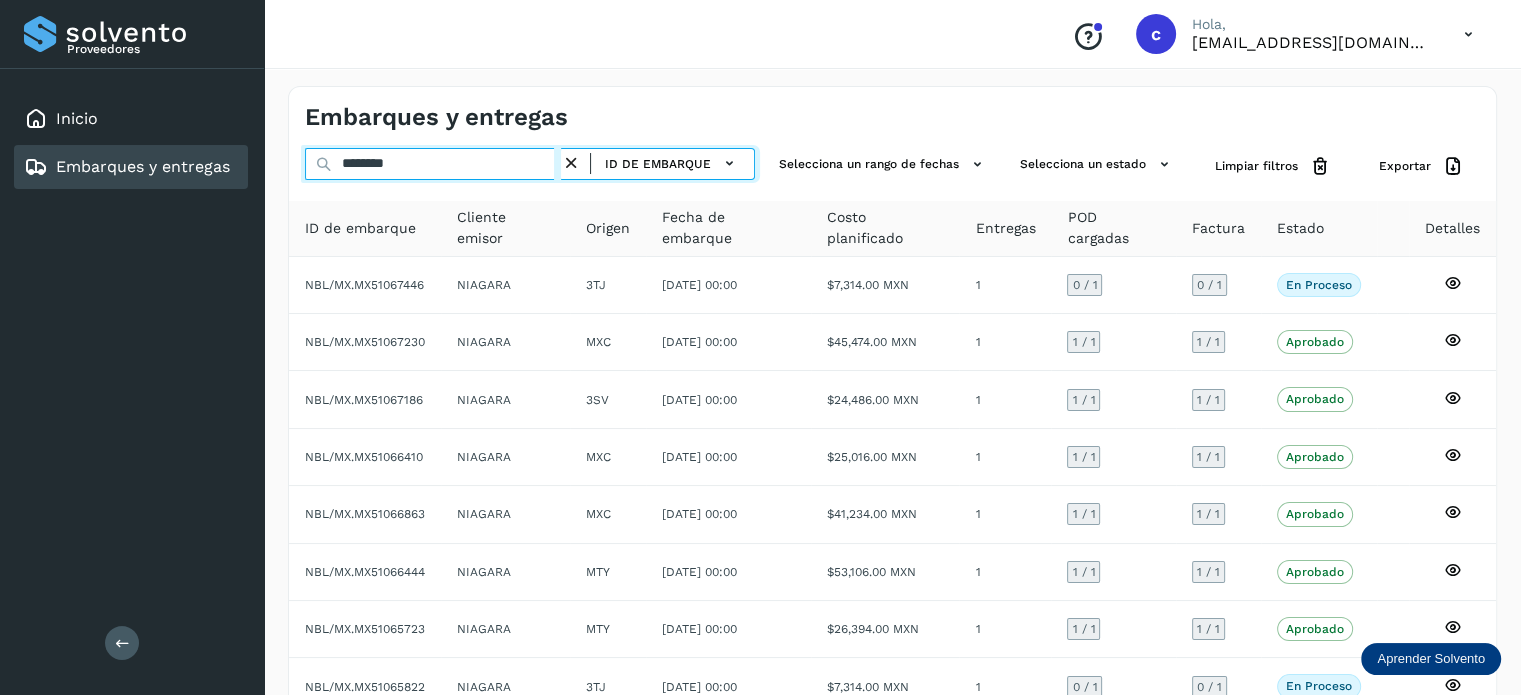 click on "********" at bounding box center (433, 164) 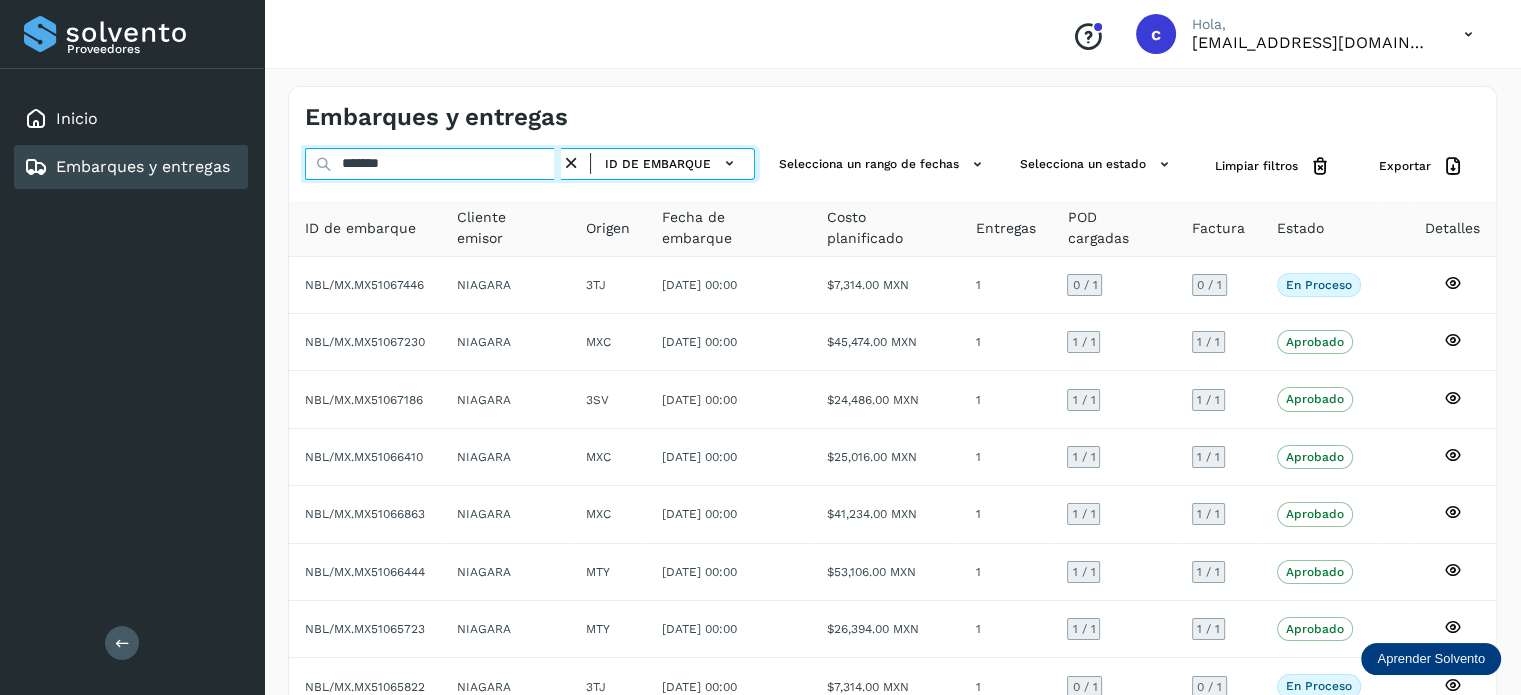 type on "********" 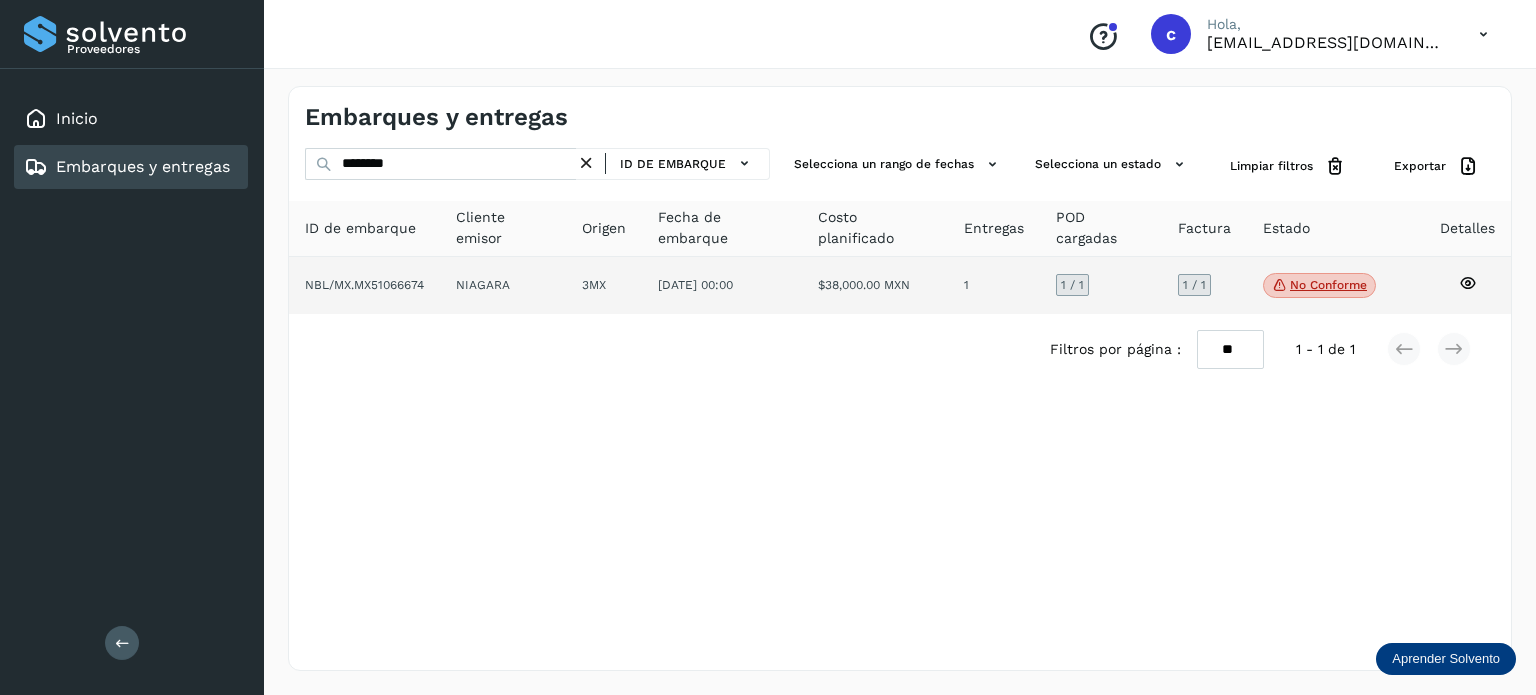 click 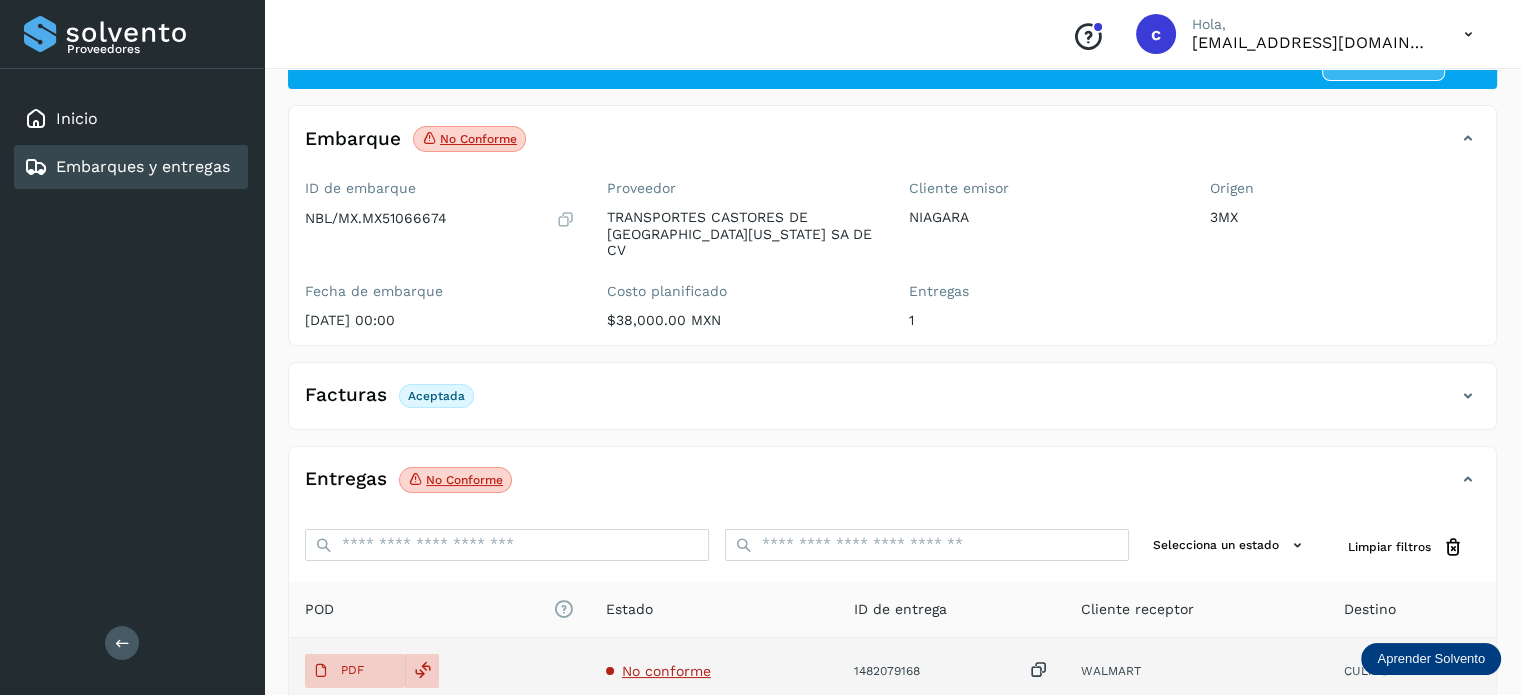 scroll, scrollTop: 264, scrollLeft: 0, axis: vertical 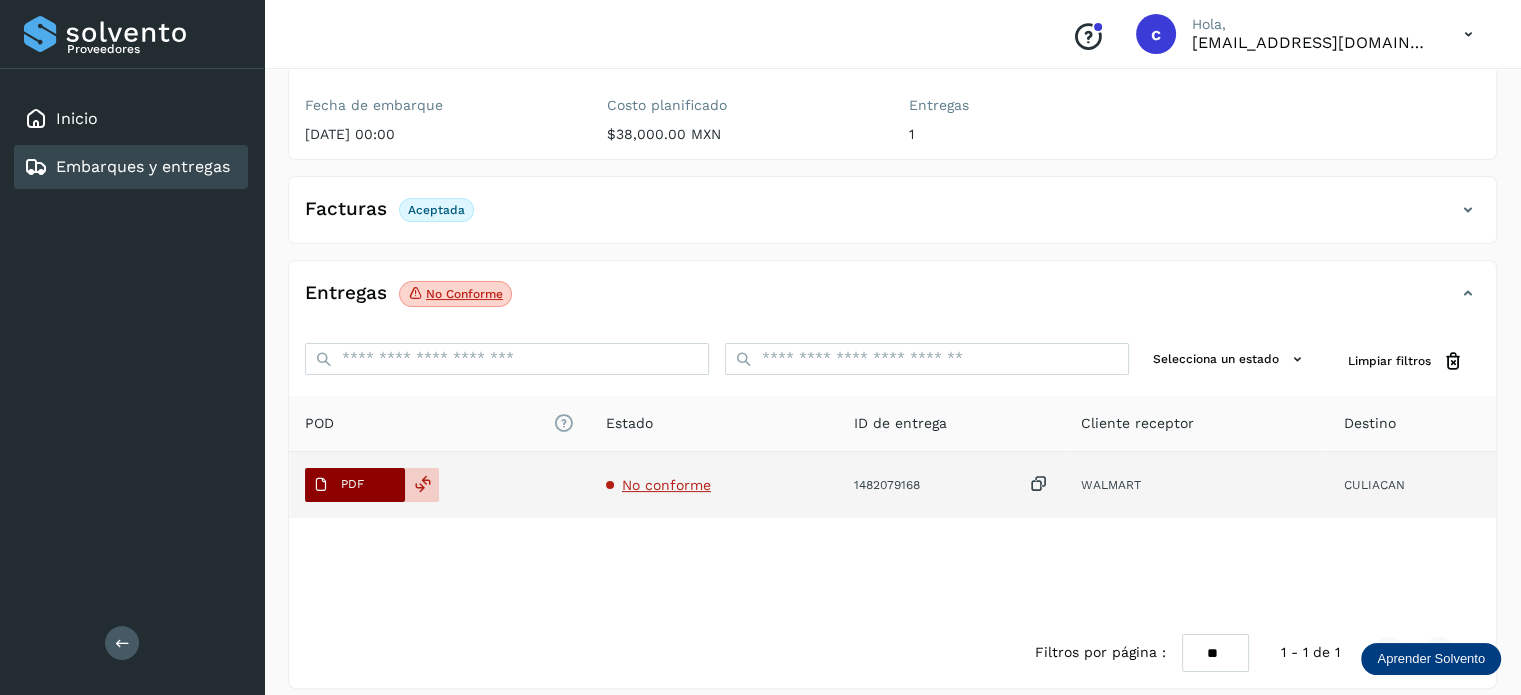 click on "PDF" at bounding box center (352, 484) 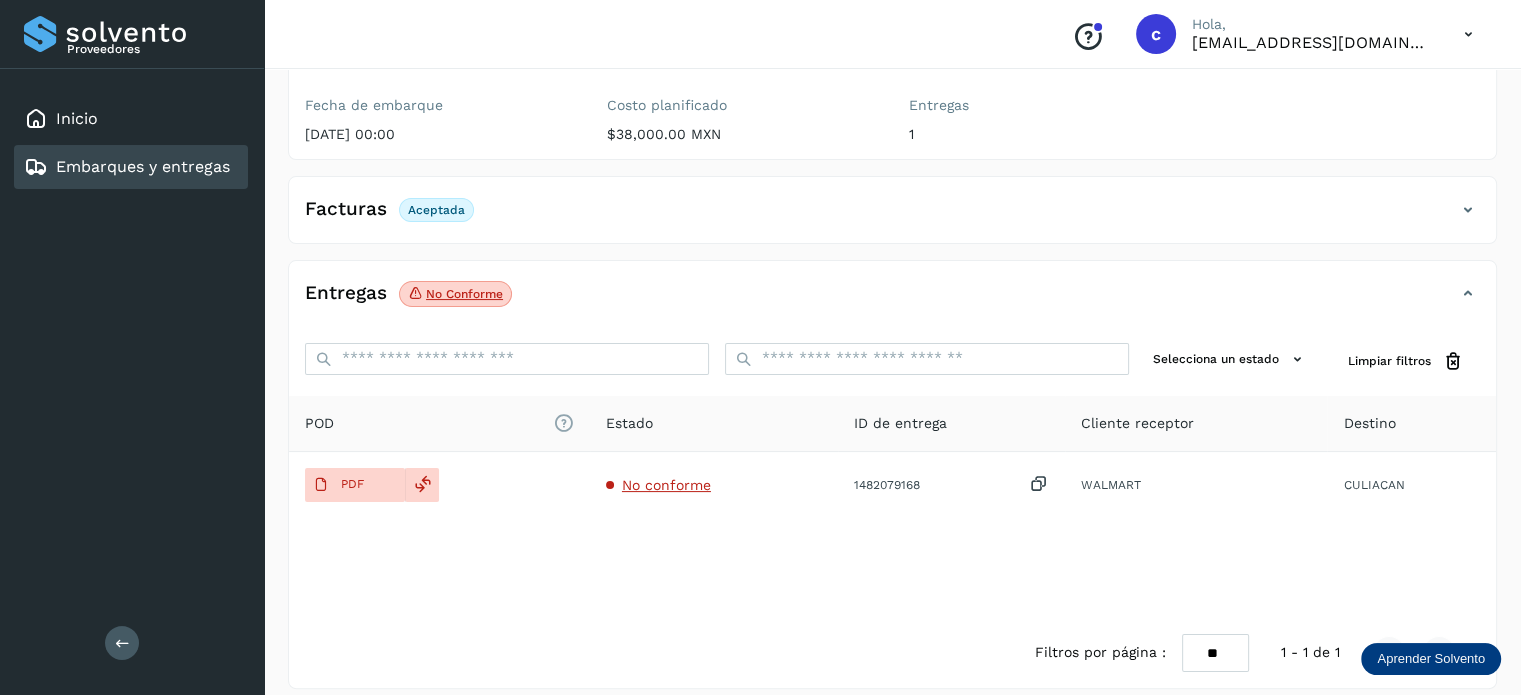 click on "Embarques y entregas" at bounding box center (143, 166) 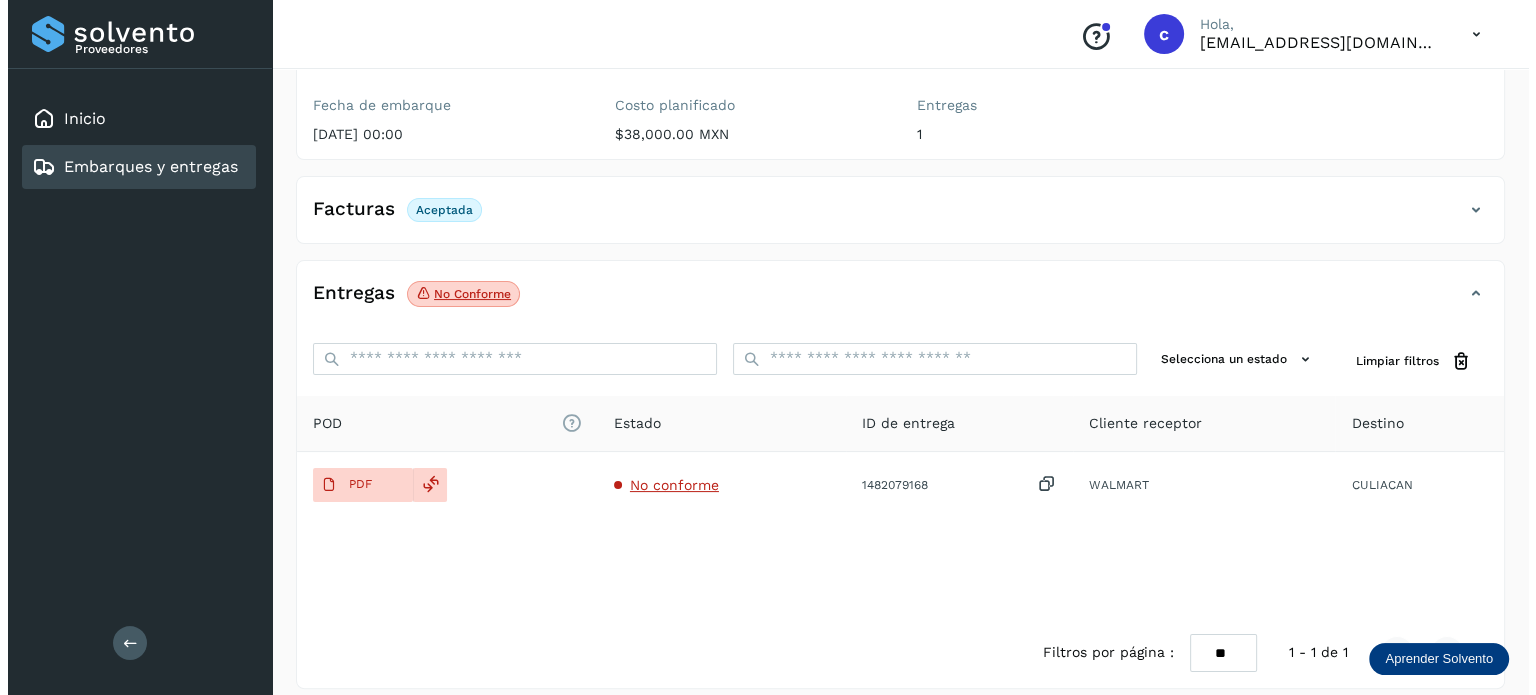 scroll, scrollTop: 0, scrollLeft: 0, axis: both 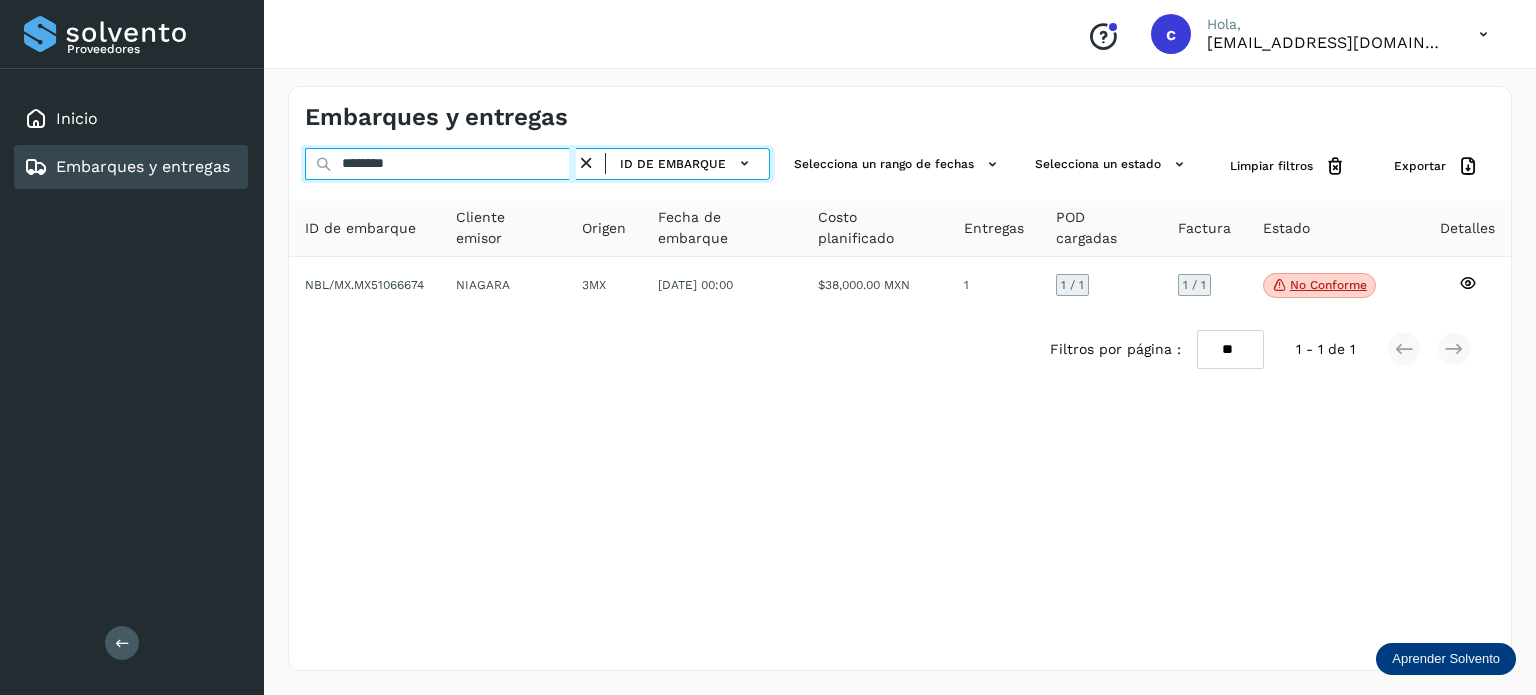 drag, startPoint x: 400, startPoint y: 158, endPoint x: 283, endPoint y: 174, distance: 118.08895 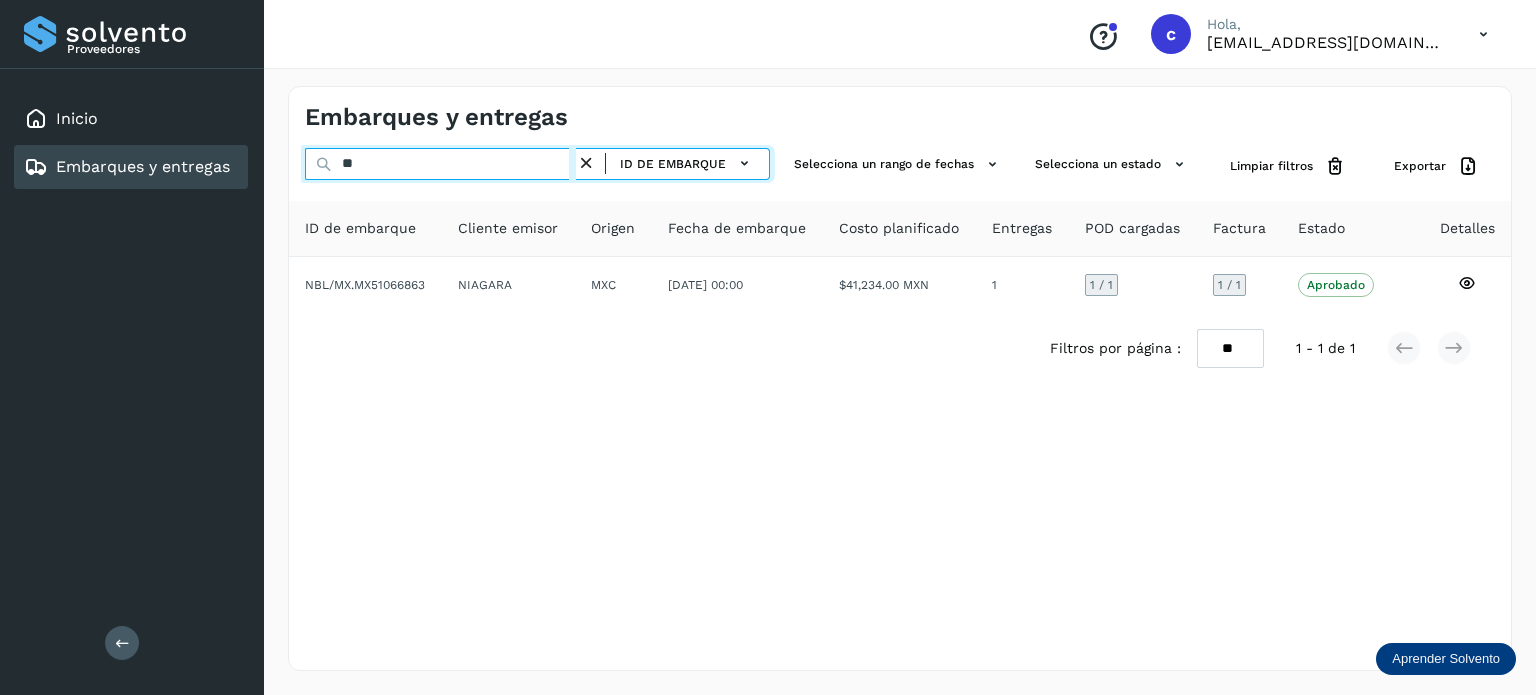 type on "*" 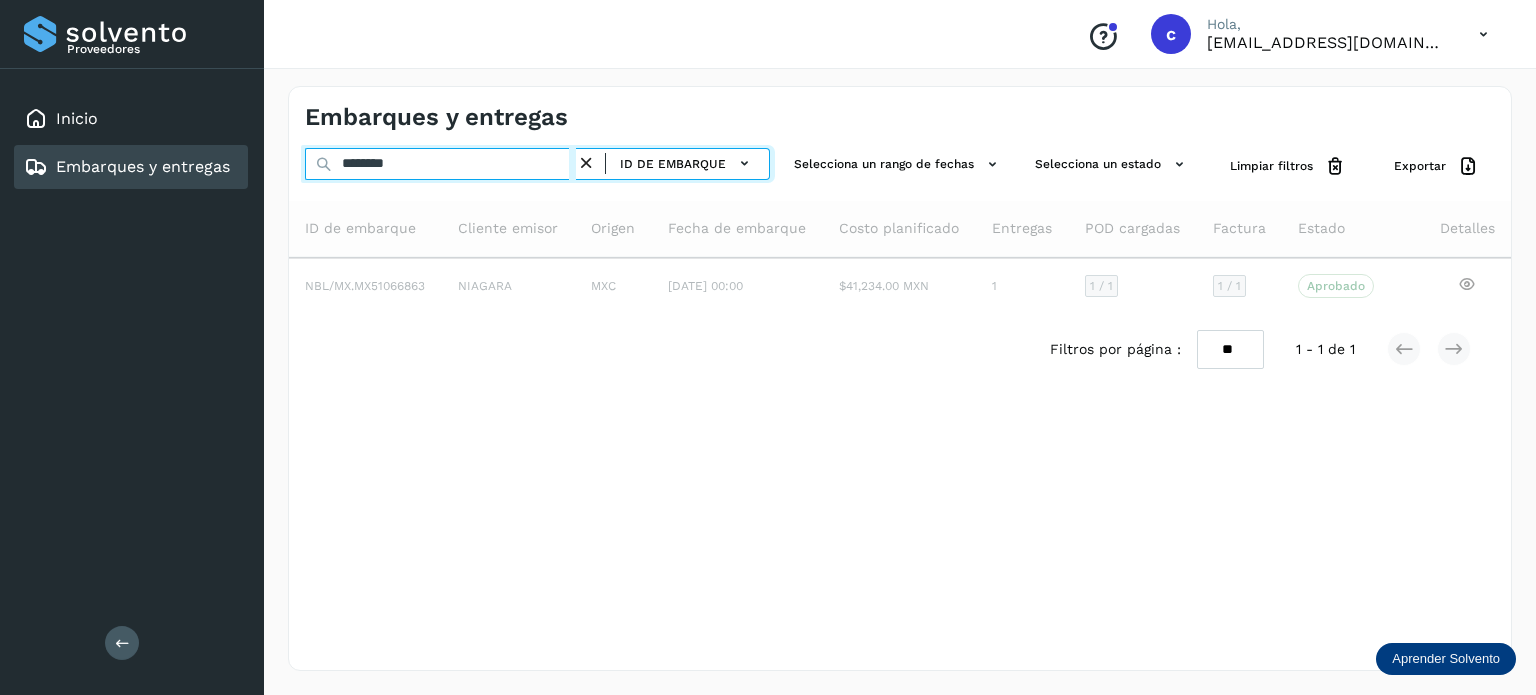 type on "********" 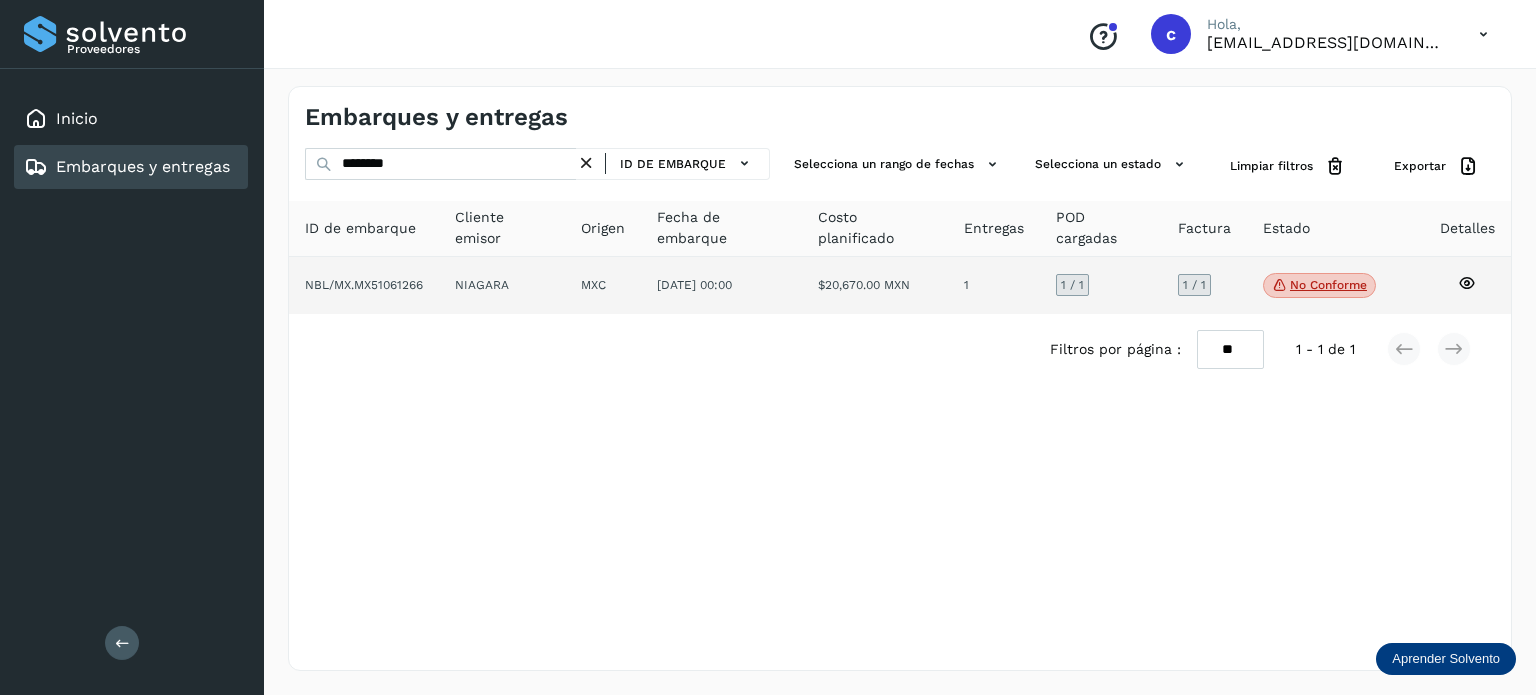 click on "No conforme" 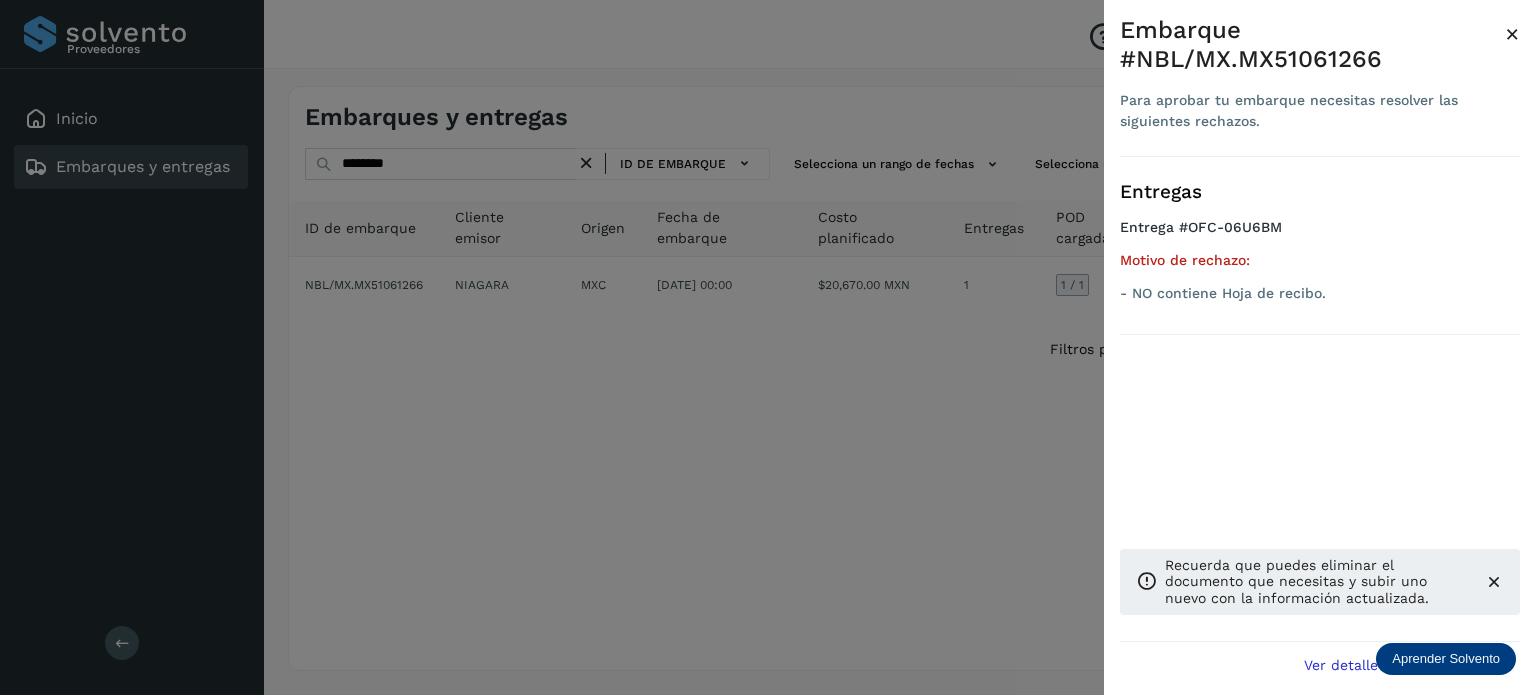 drag, startPoint x: 928, startPoint y: 346, endPoint x: 523, endPoint y: 246, distance: 417.16302 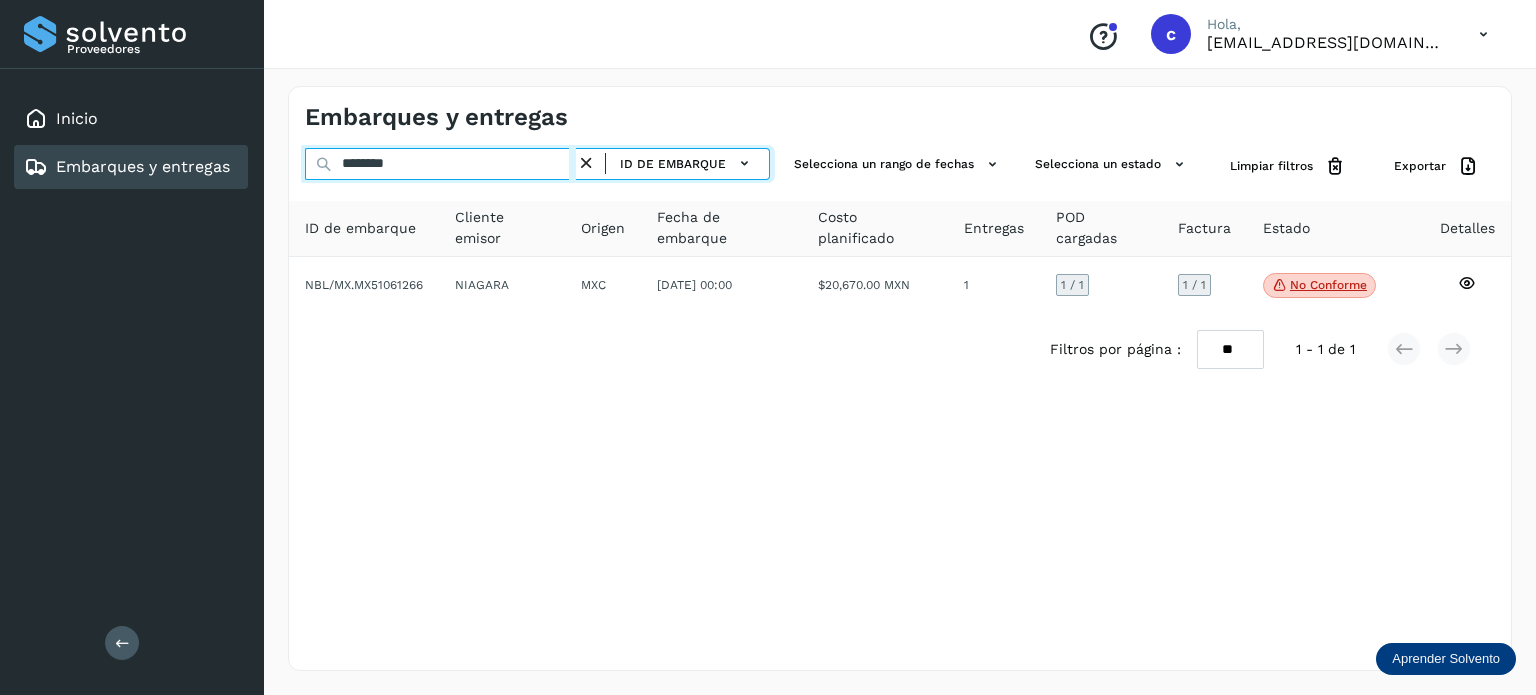 drag, startPoint x: 413, startPoint y: 166, endPoint x: 198, endPoint y: 146, distance: 215.92822 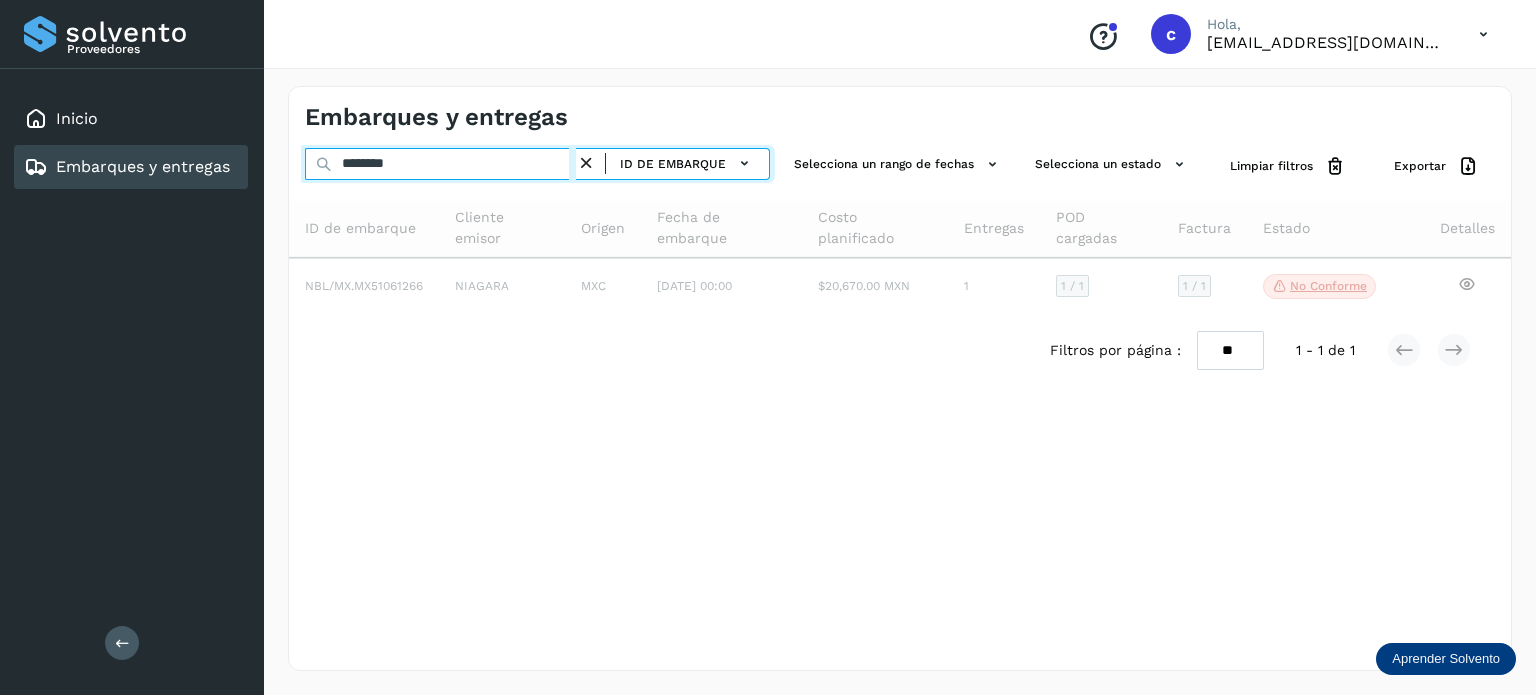 type on "********" 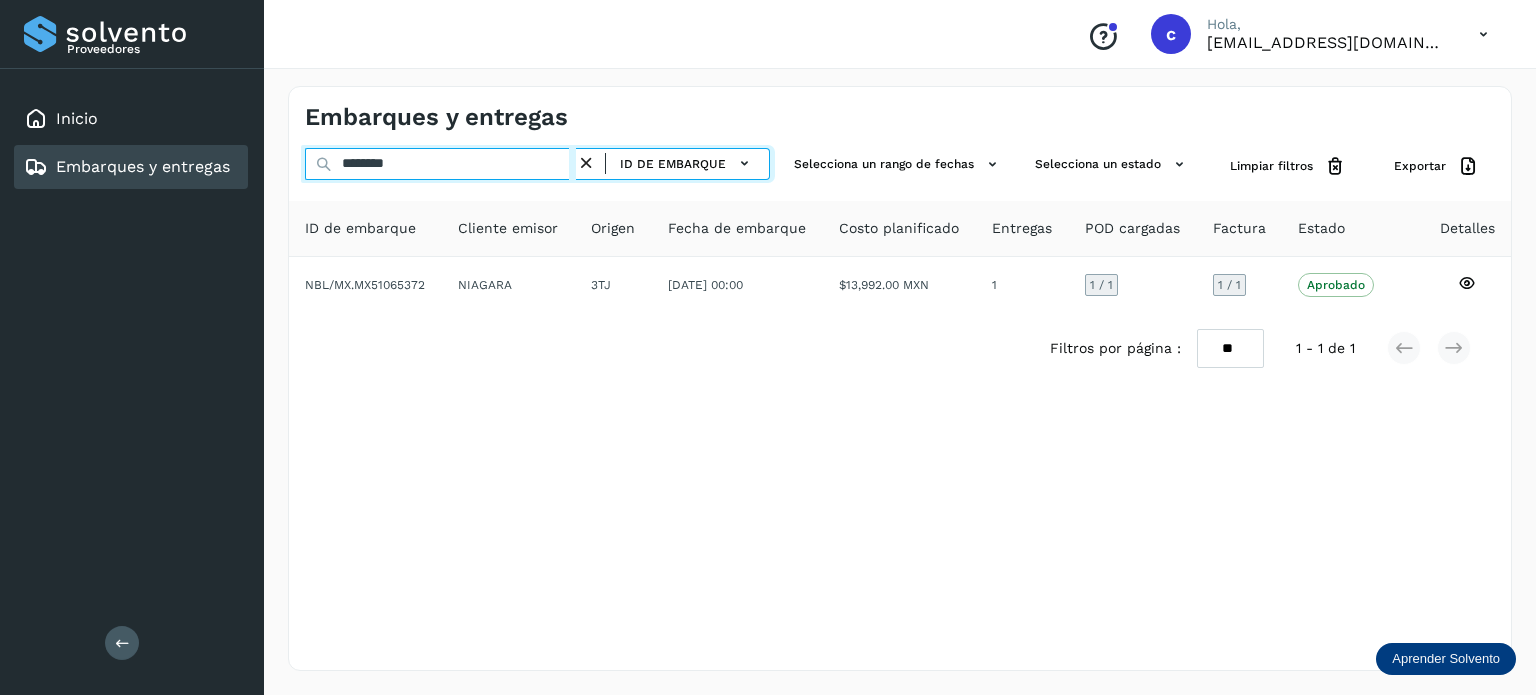 drag, startPoint x: 423, startPoint y: 167, endPoint x: 130, endPoint y: 180, distance: 293.28827 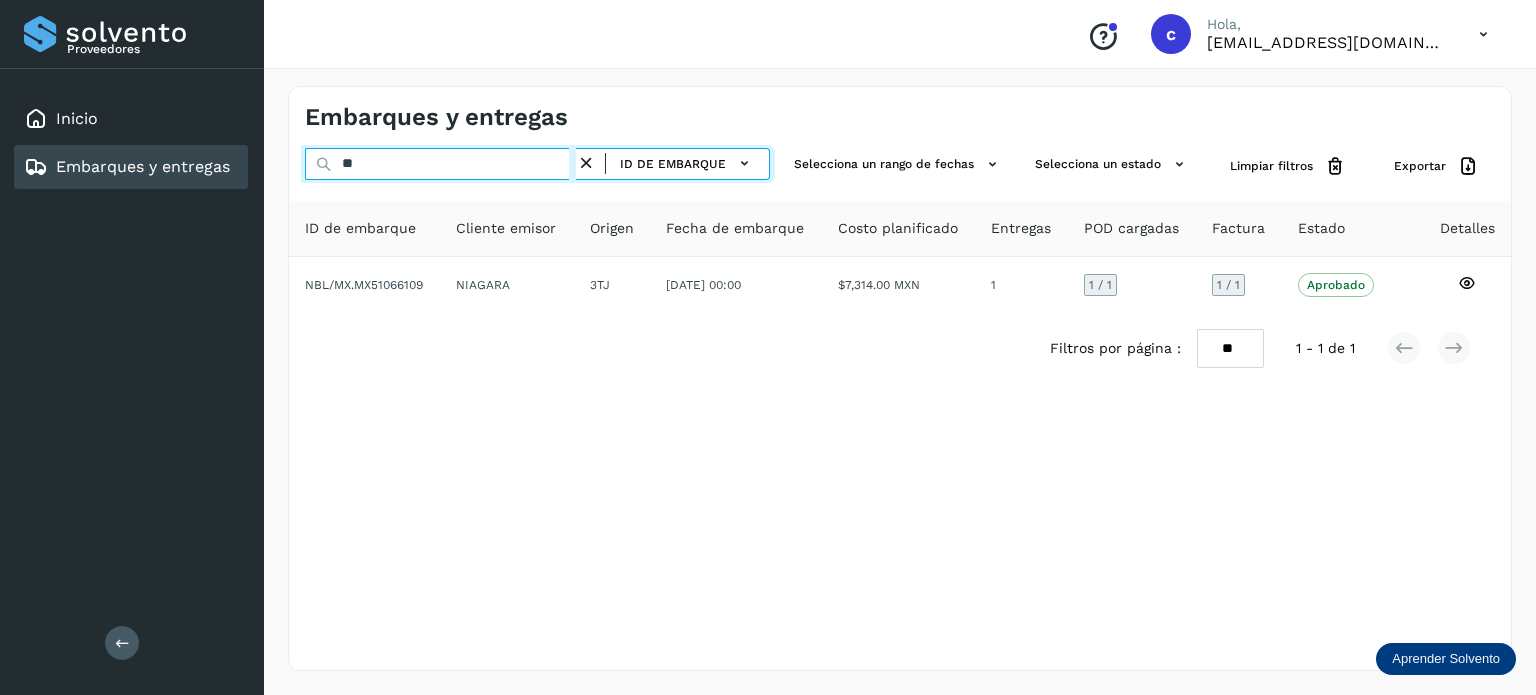 type on "*" 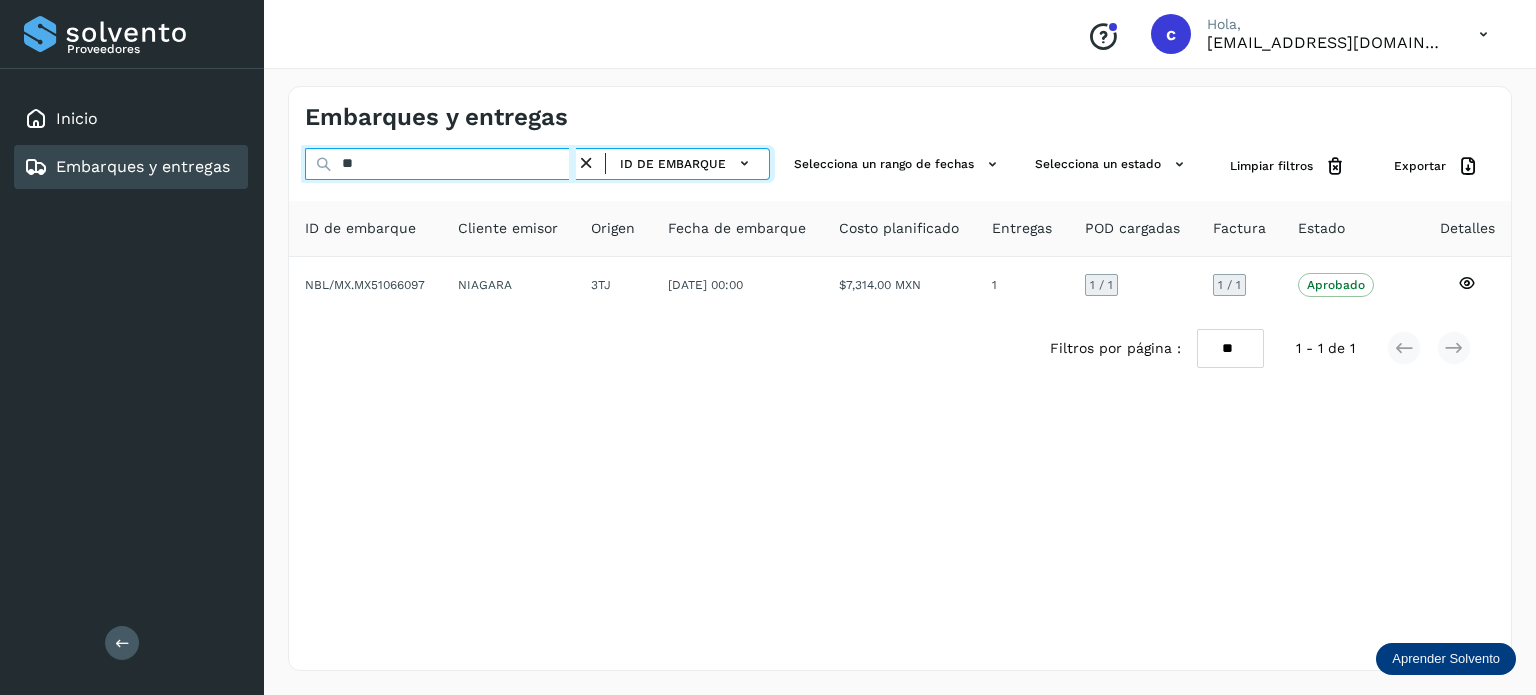 type on "*" 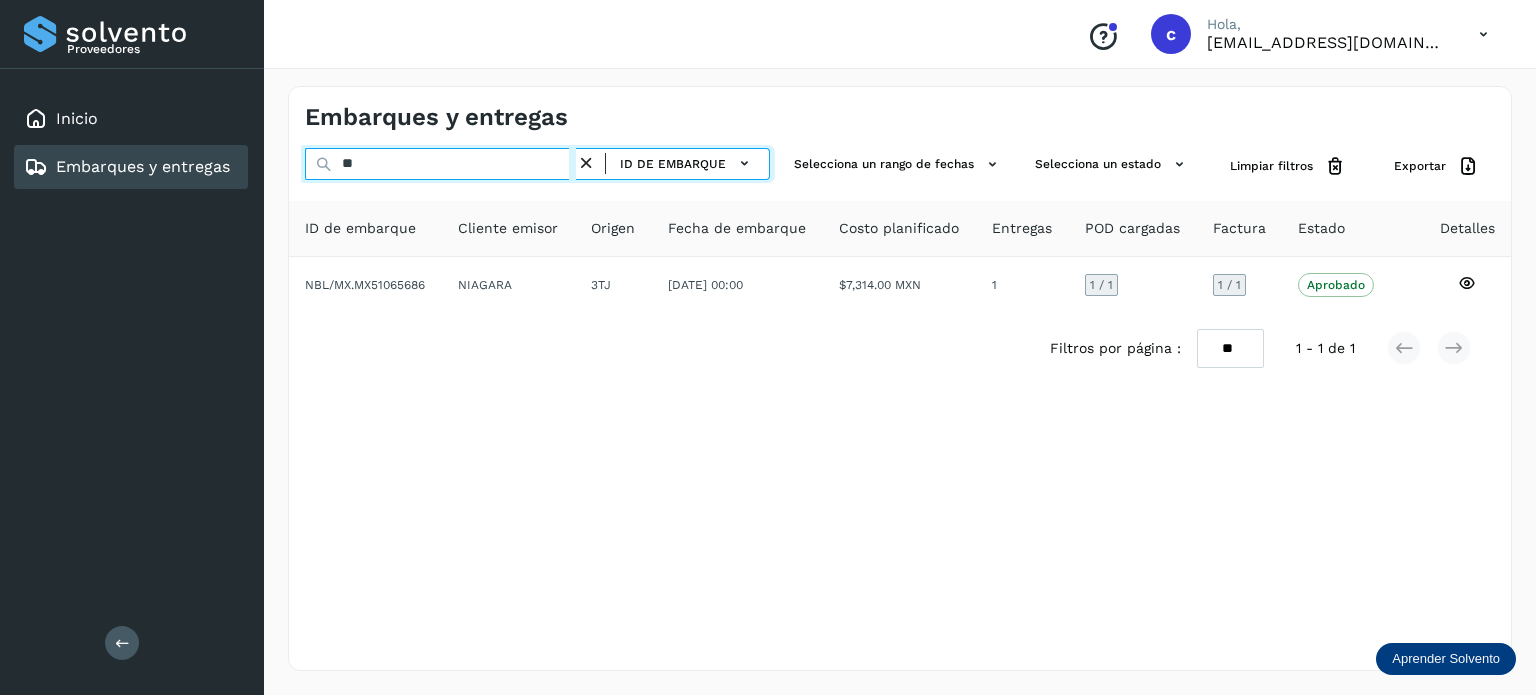 type on "*" 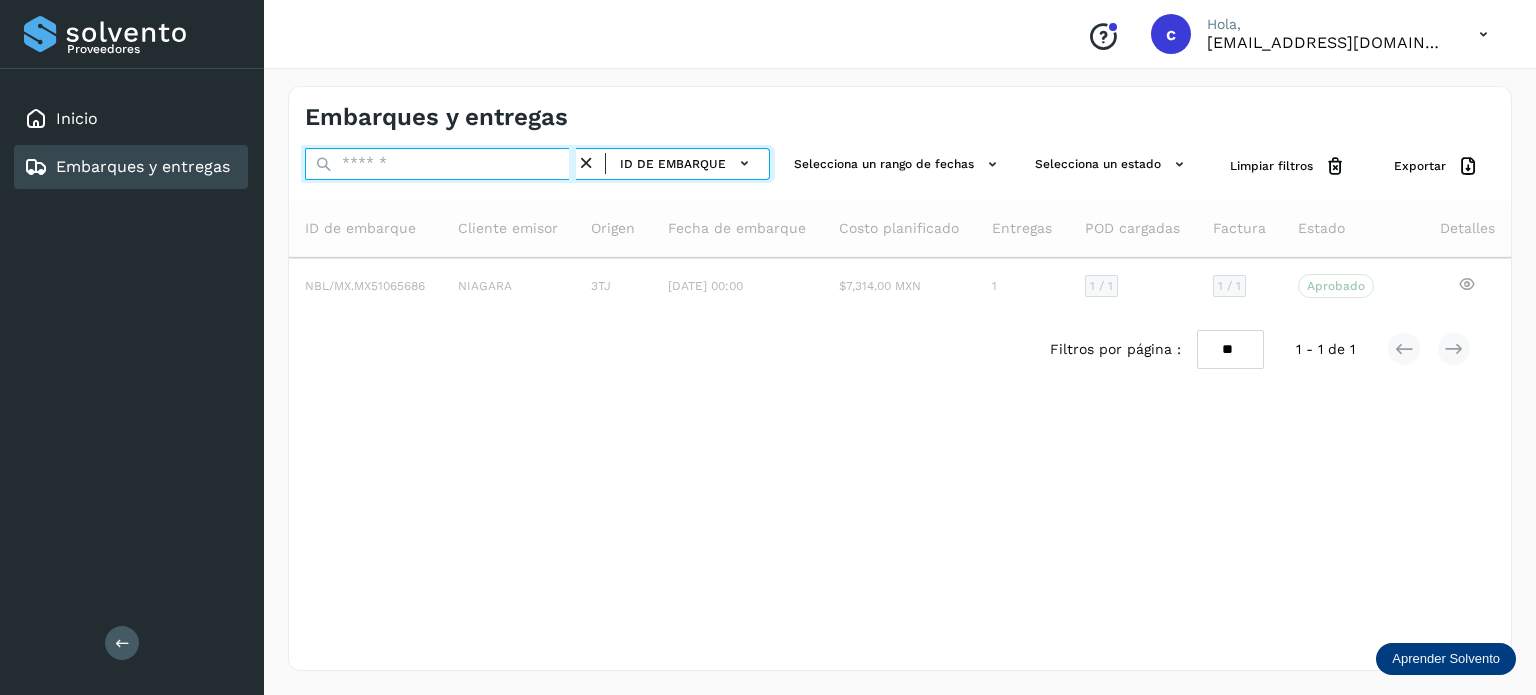 type on "*" 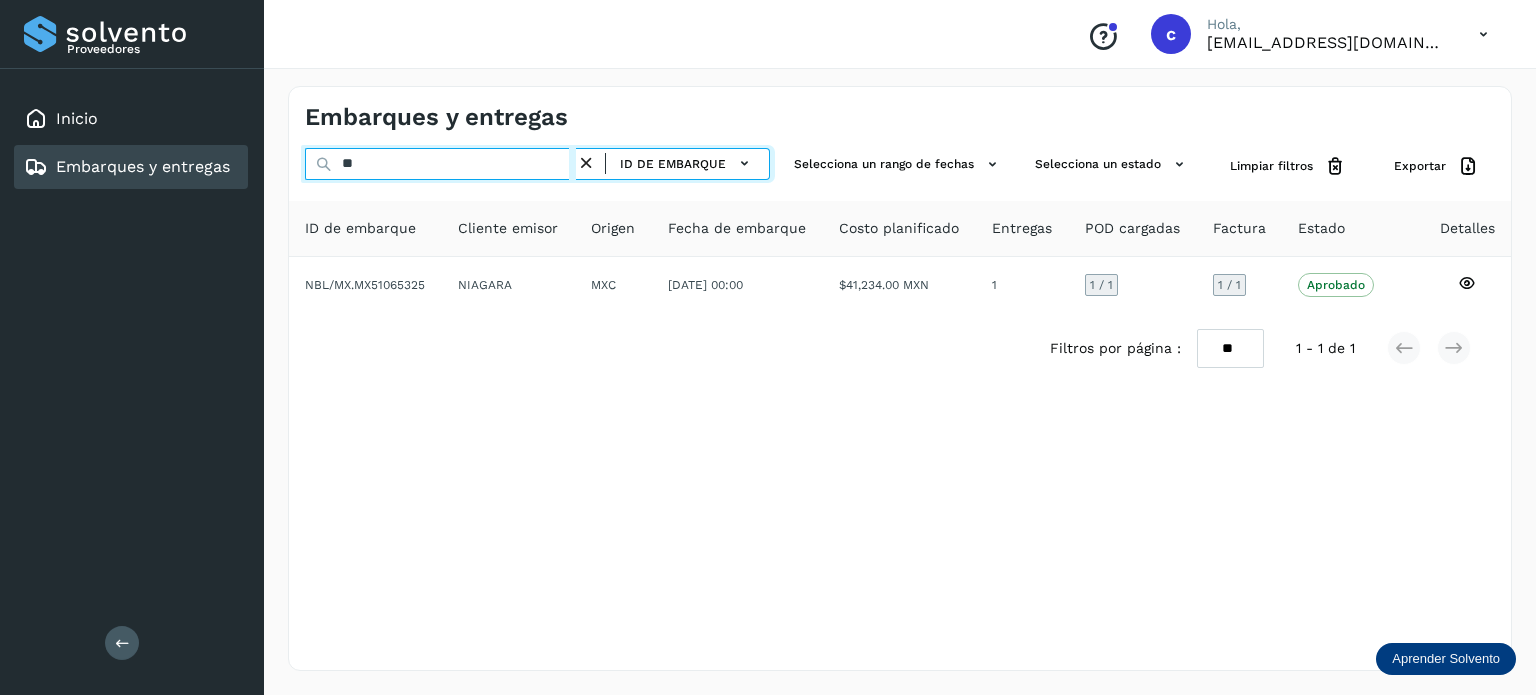 type on "*" 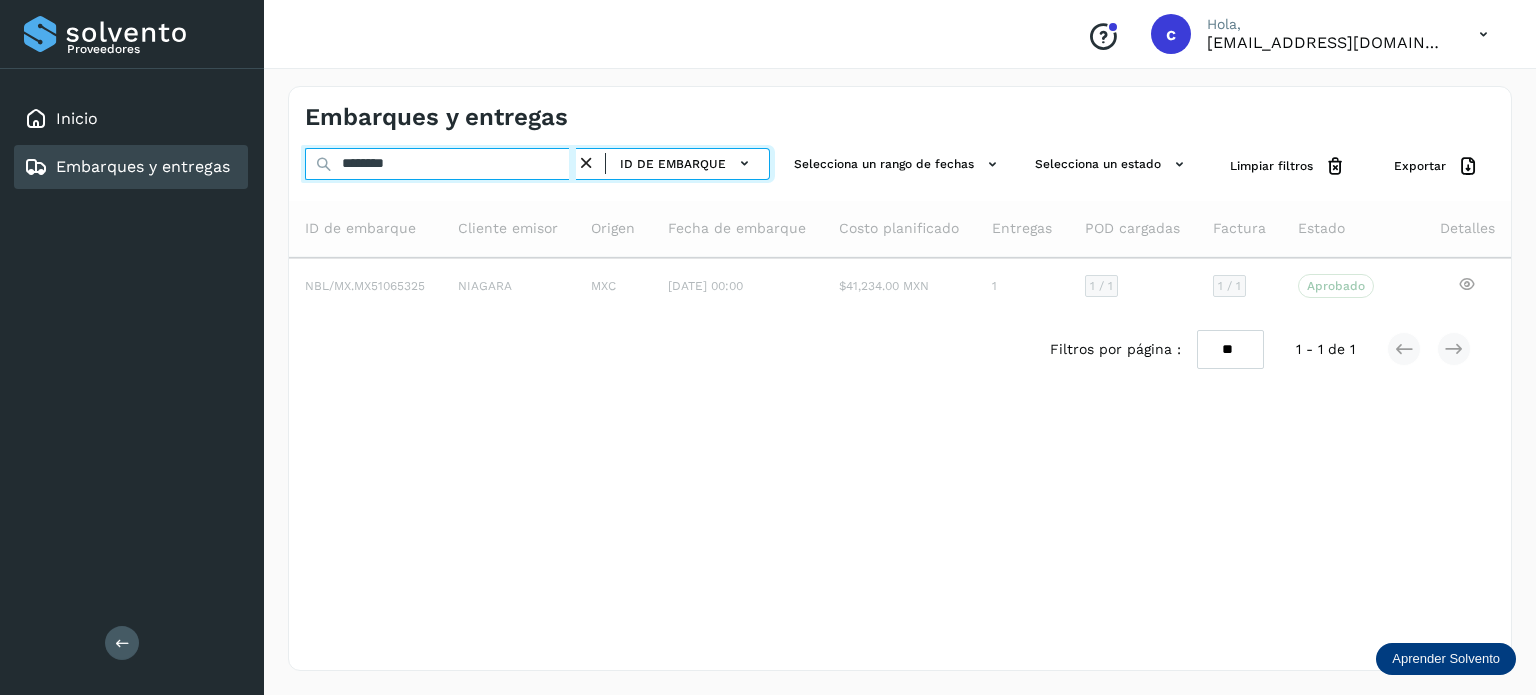 type on "********" 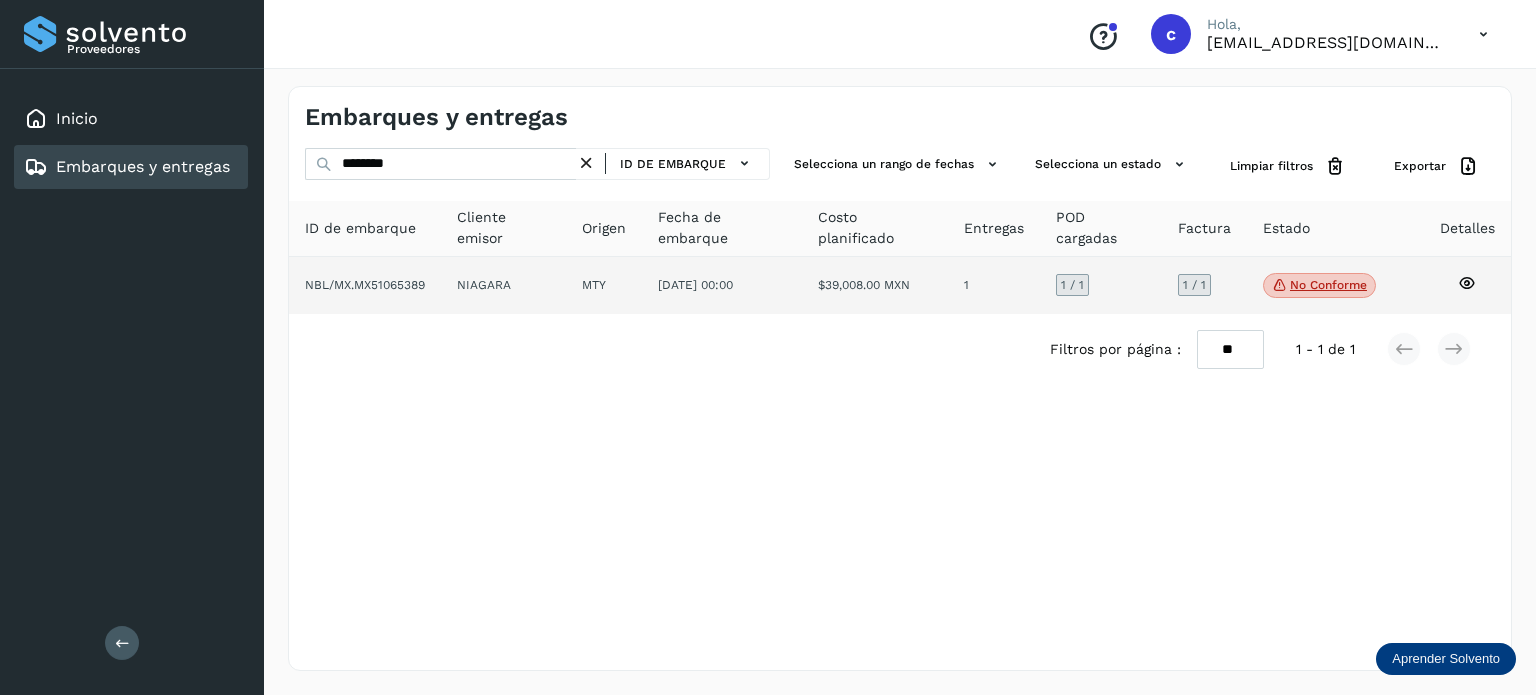 click on "No conforme" 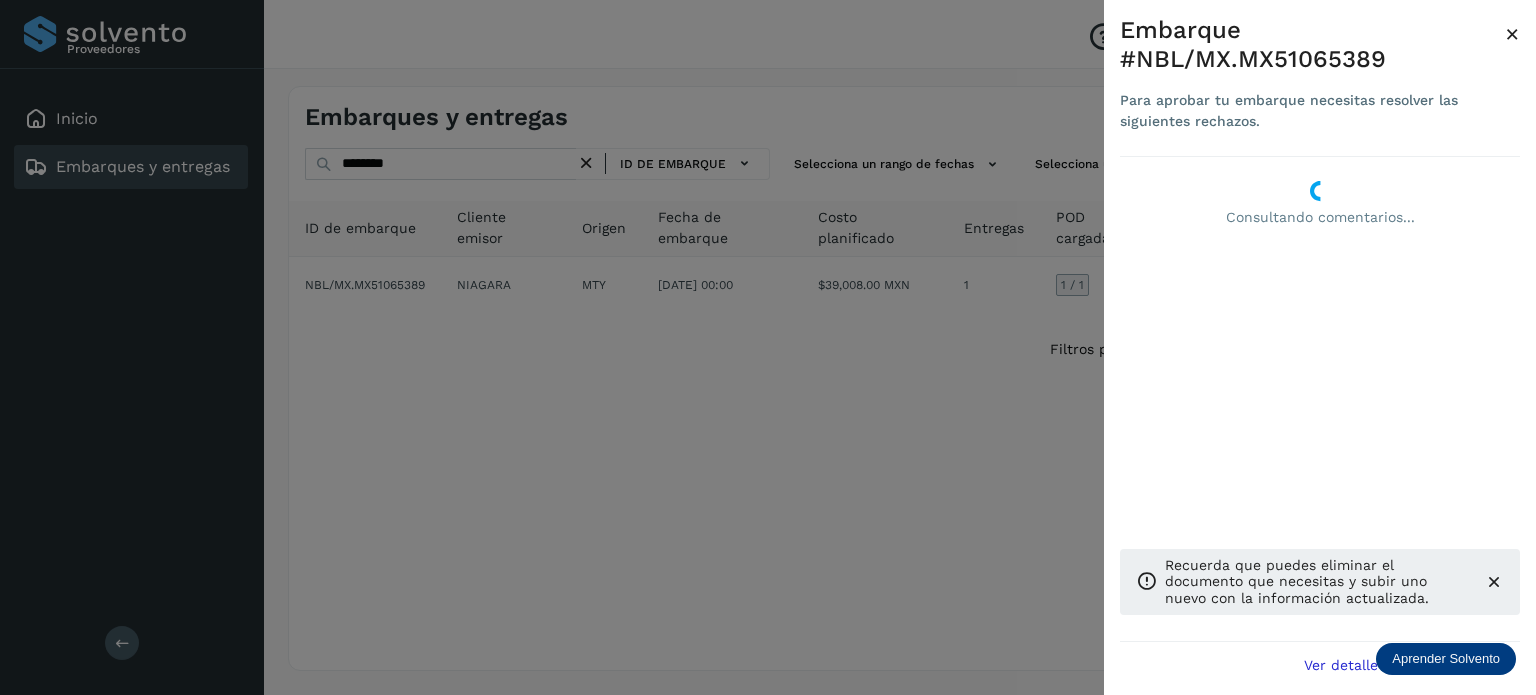 click at bounding box center (768, 347) 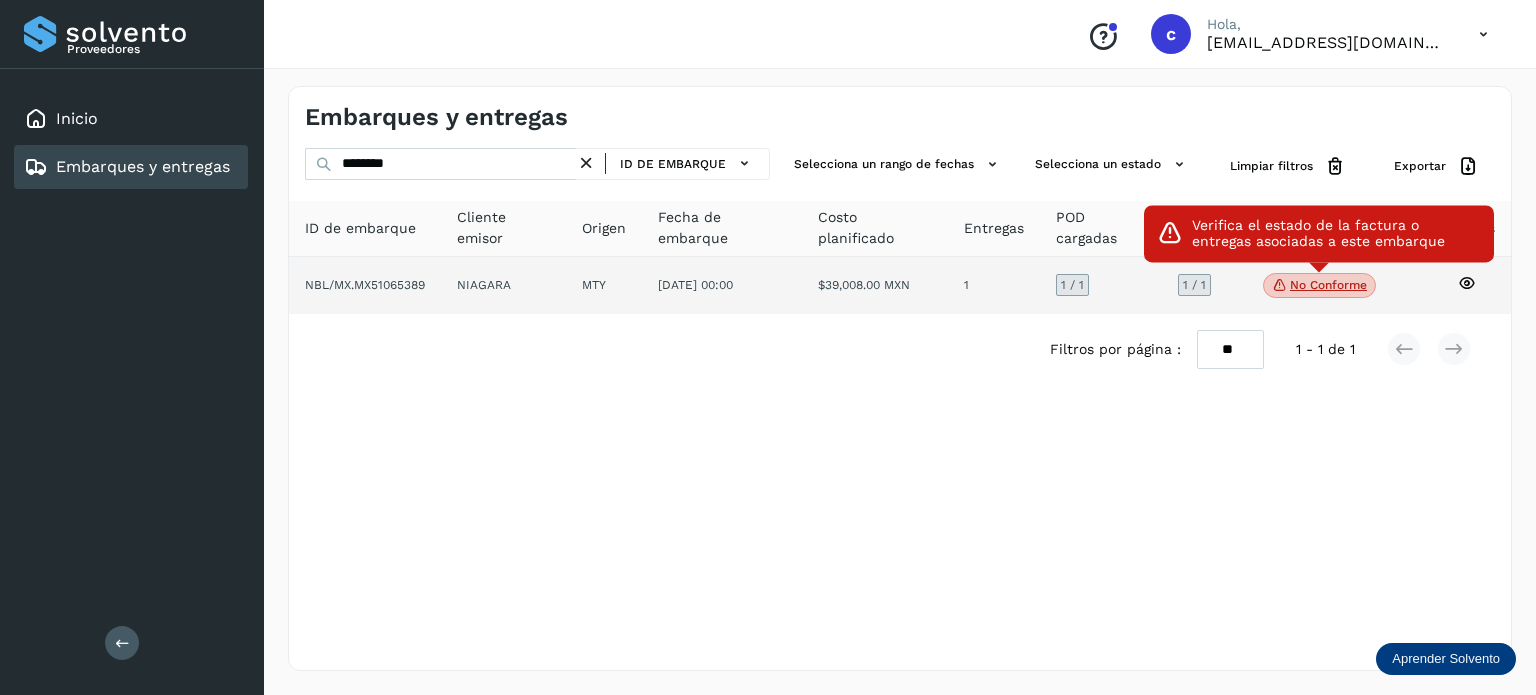 click on "No conforme" 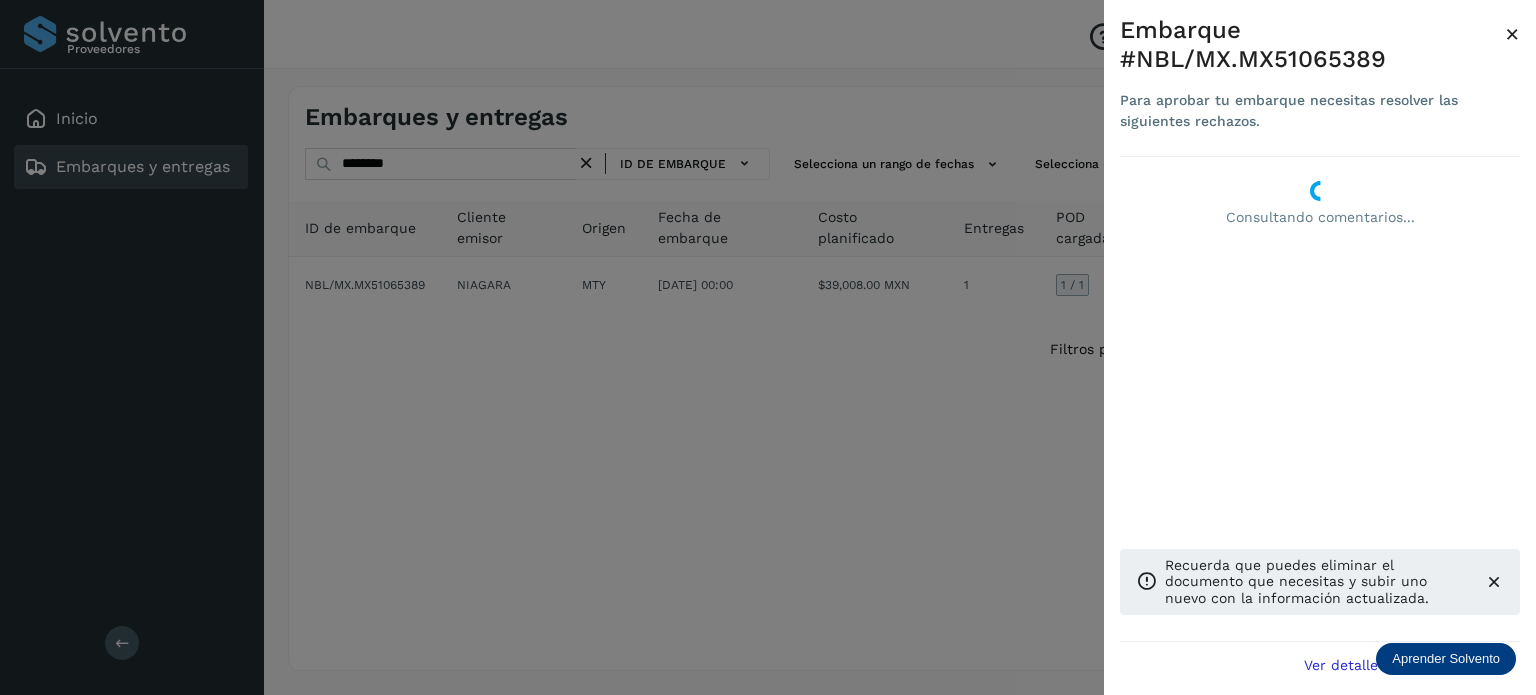 click at bounding box center (768, 347) 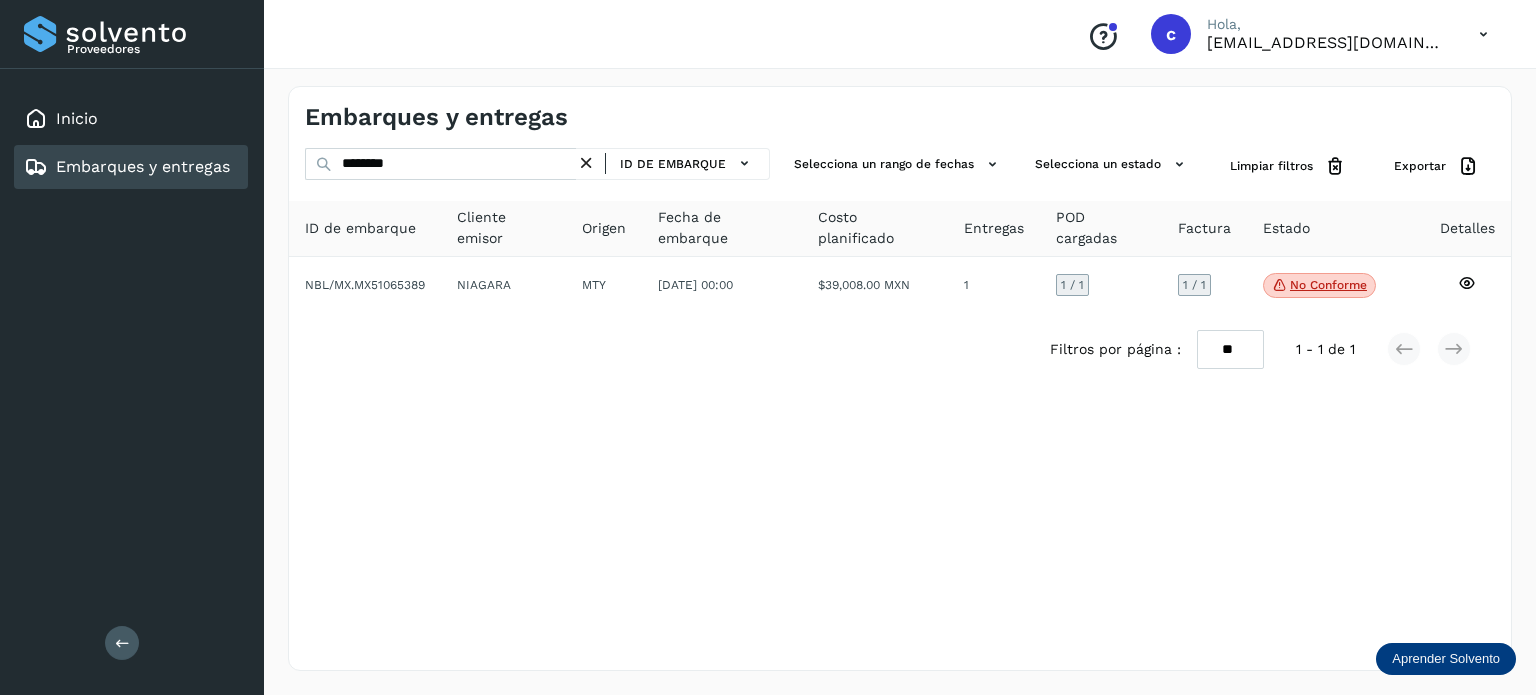 click on "Embarques y entregas" at bounding box center (143, 166) 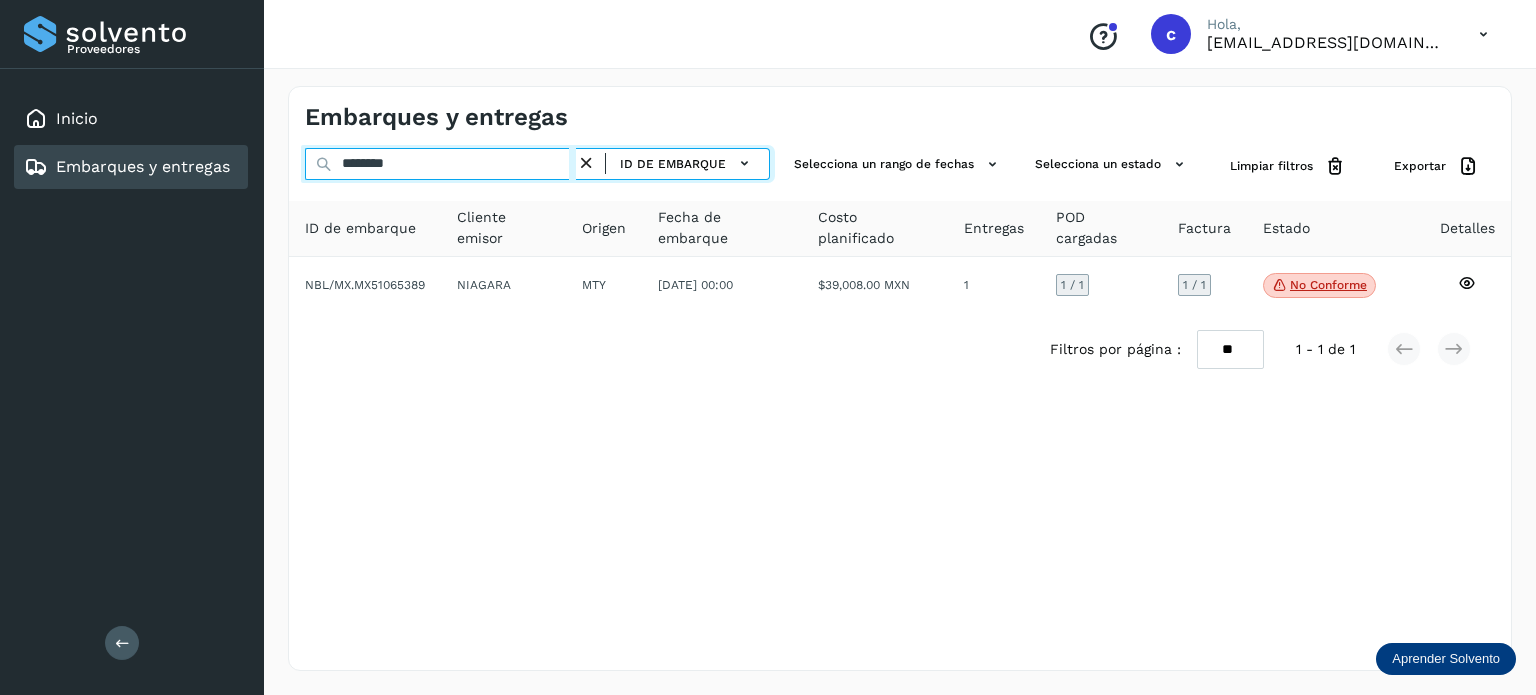 drag, startPoint x: 412, startPoint y: 167, endPoint x: 120, endPoint y: 162, distance: 292.04282 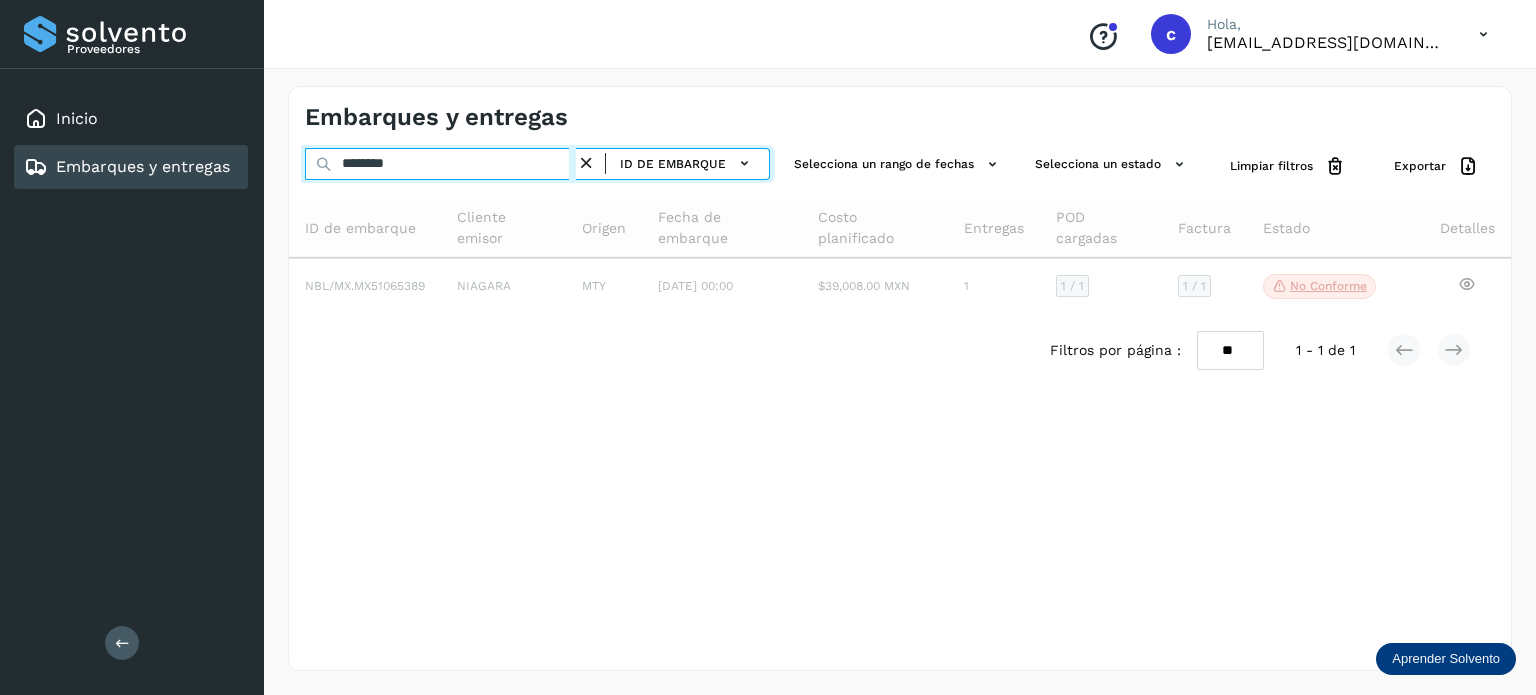 type on "********" 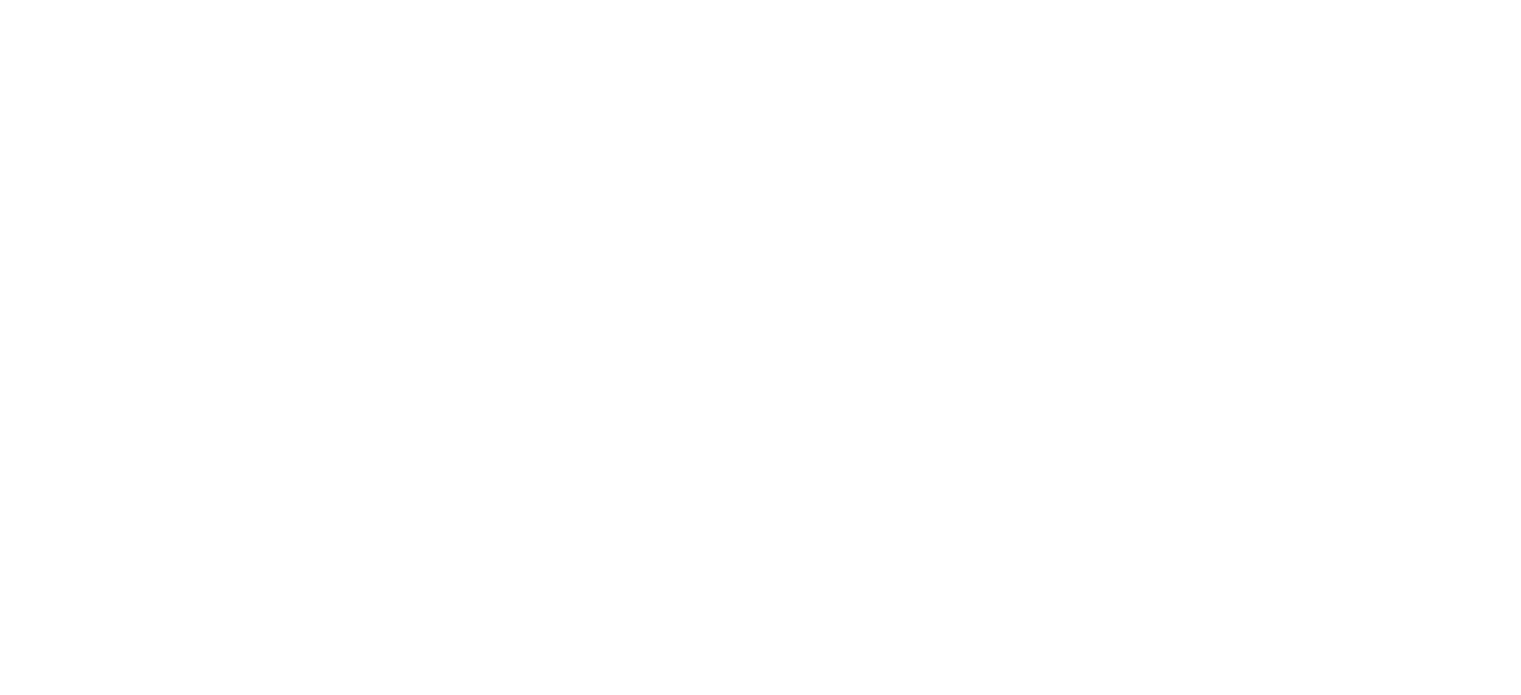 scroll, scrollTop: 0, scrollLeft: 0, axis: both 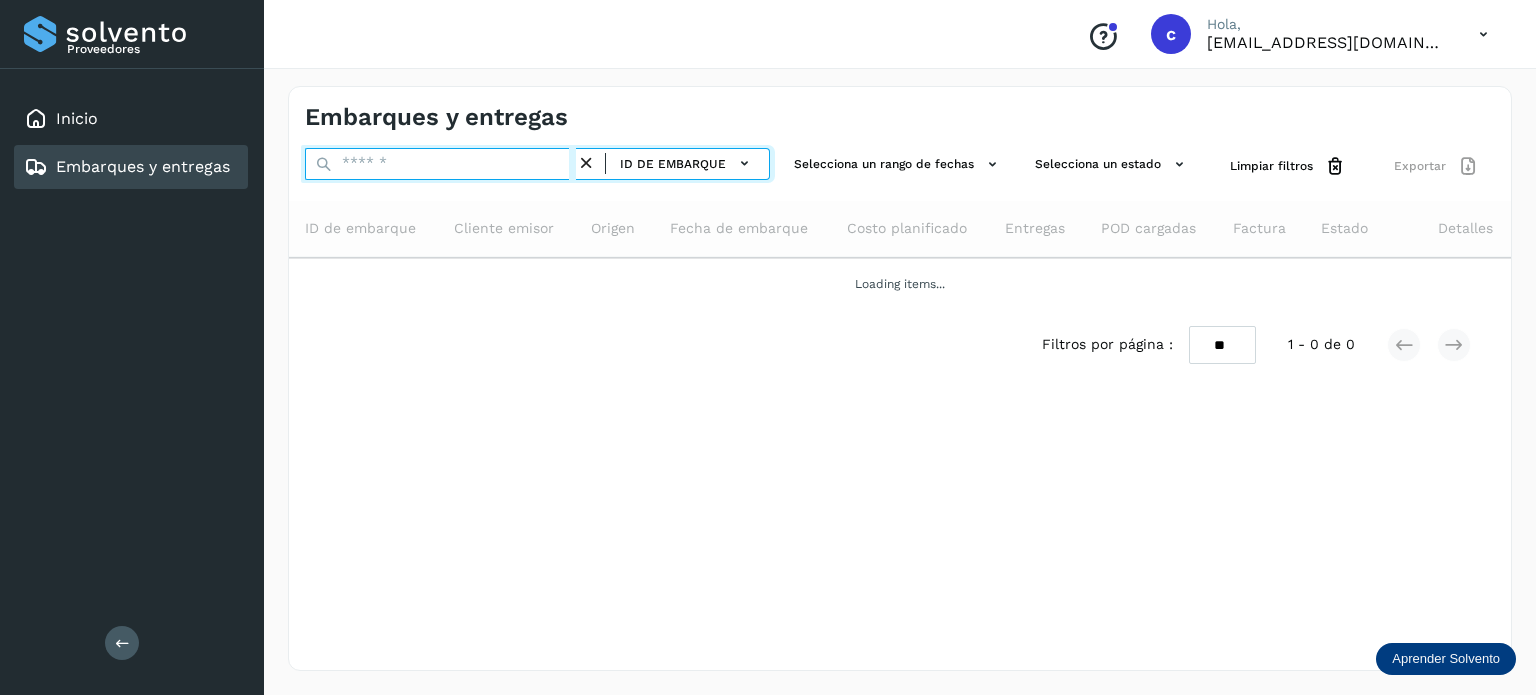 click at bounding box center (440, 164) 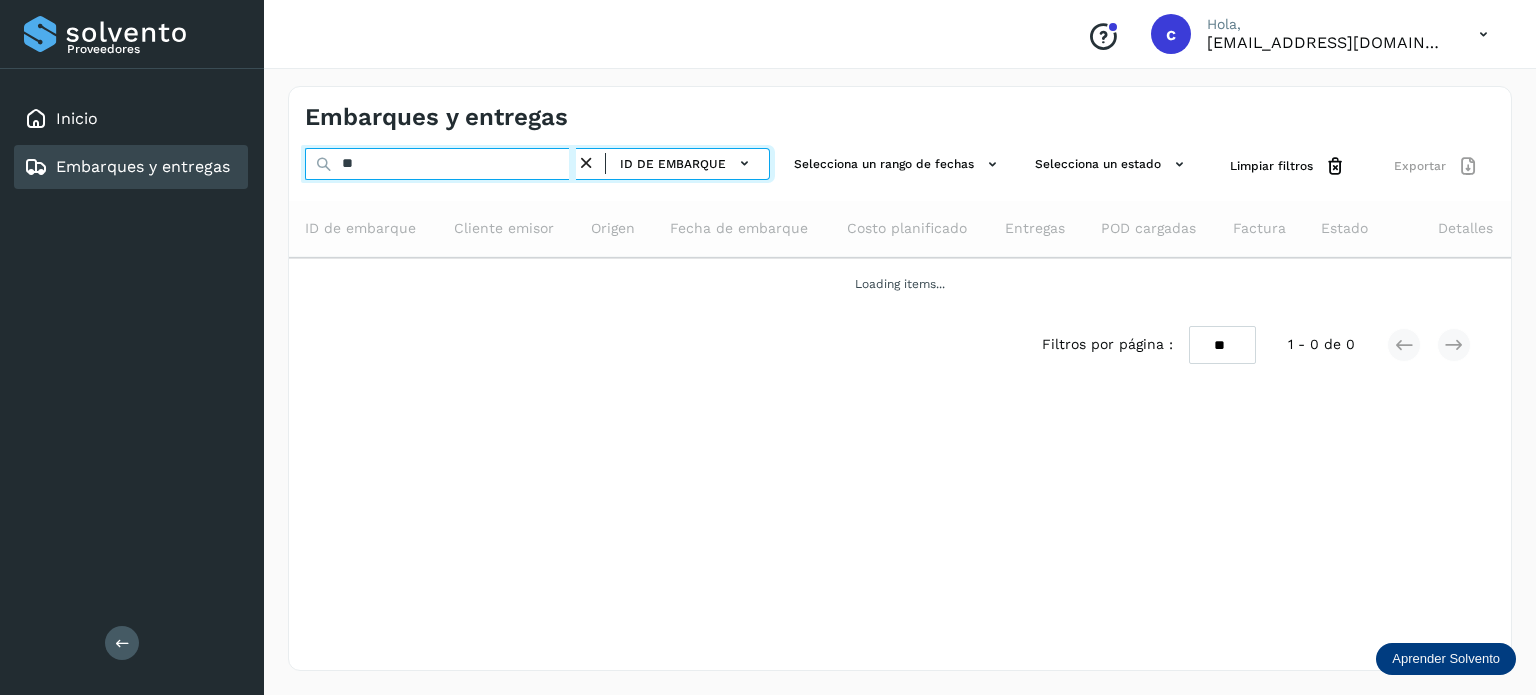 type on "*" 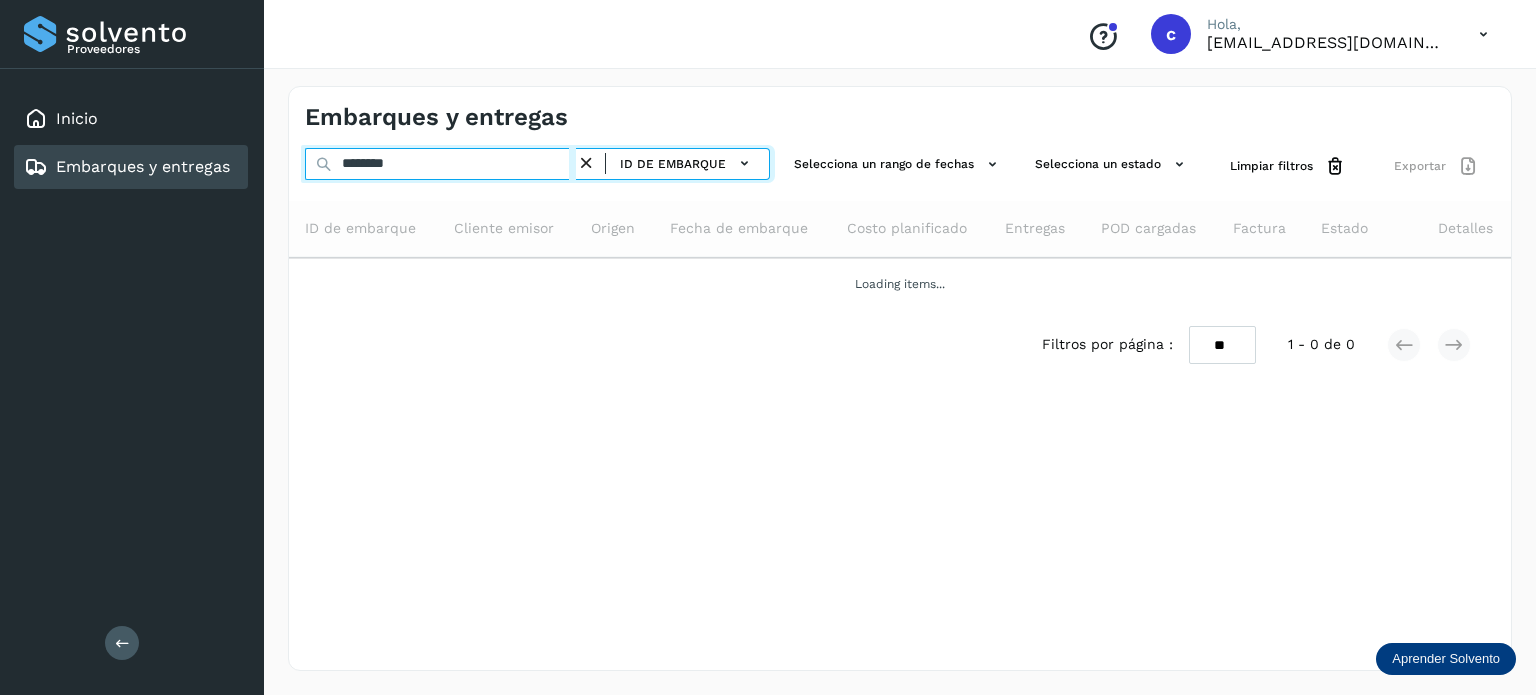type on "********" 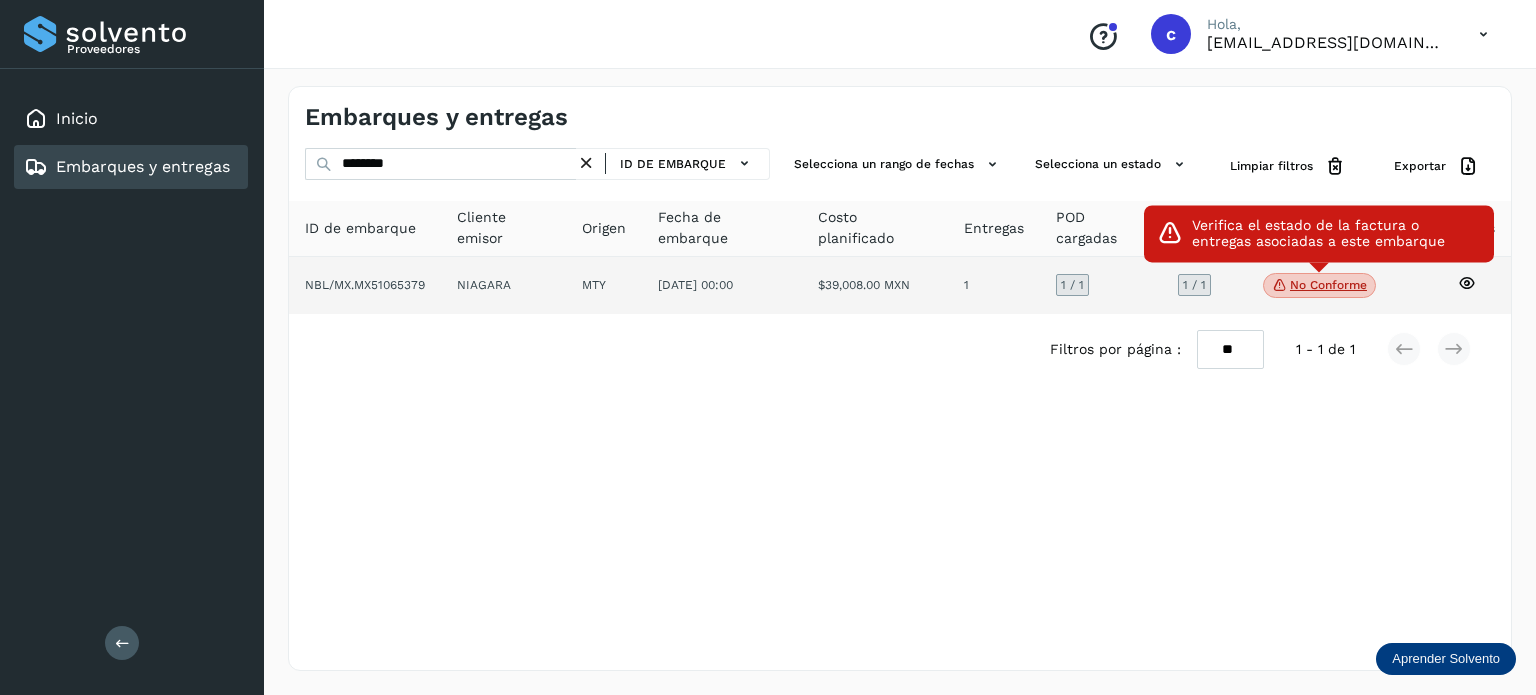 click on "No conforme" at bounding box center [1319, 286] 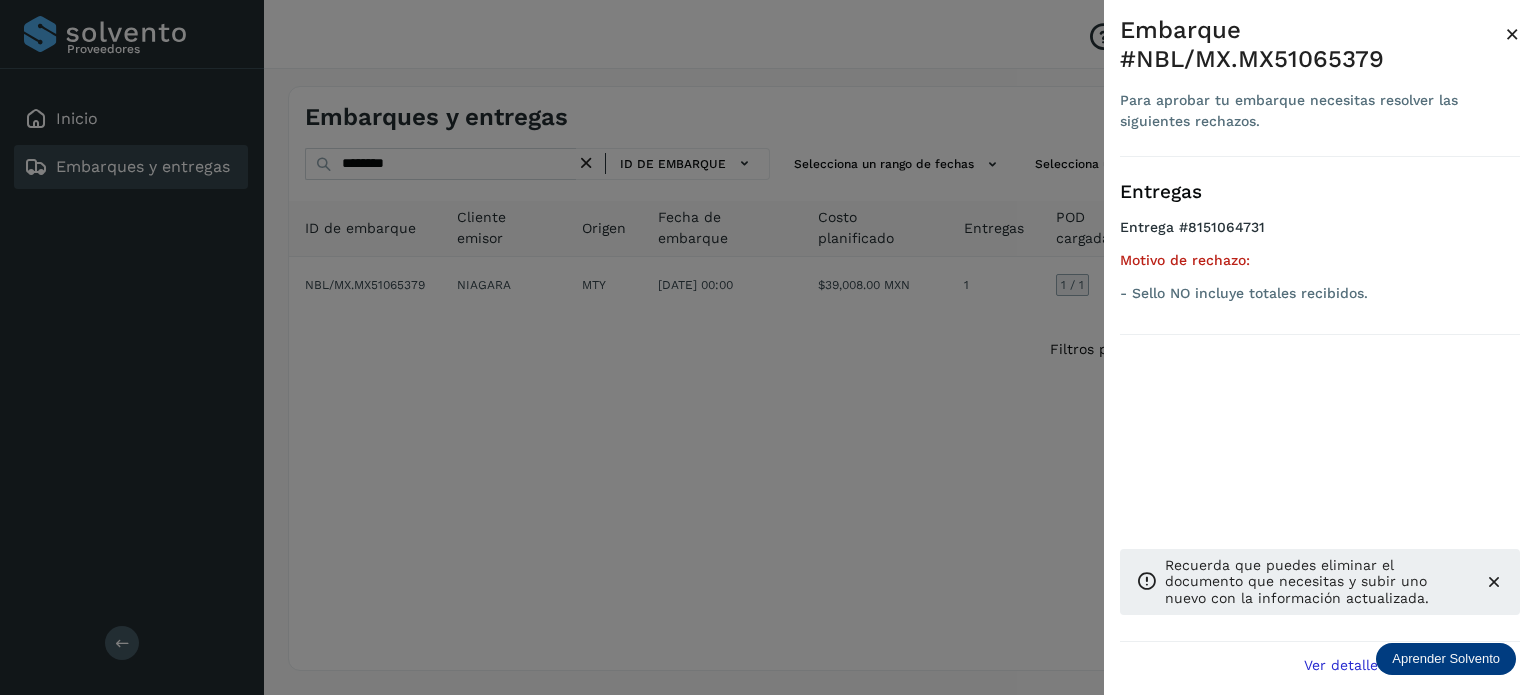 click at bounding box center [768, 347] 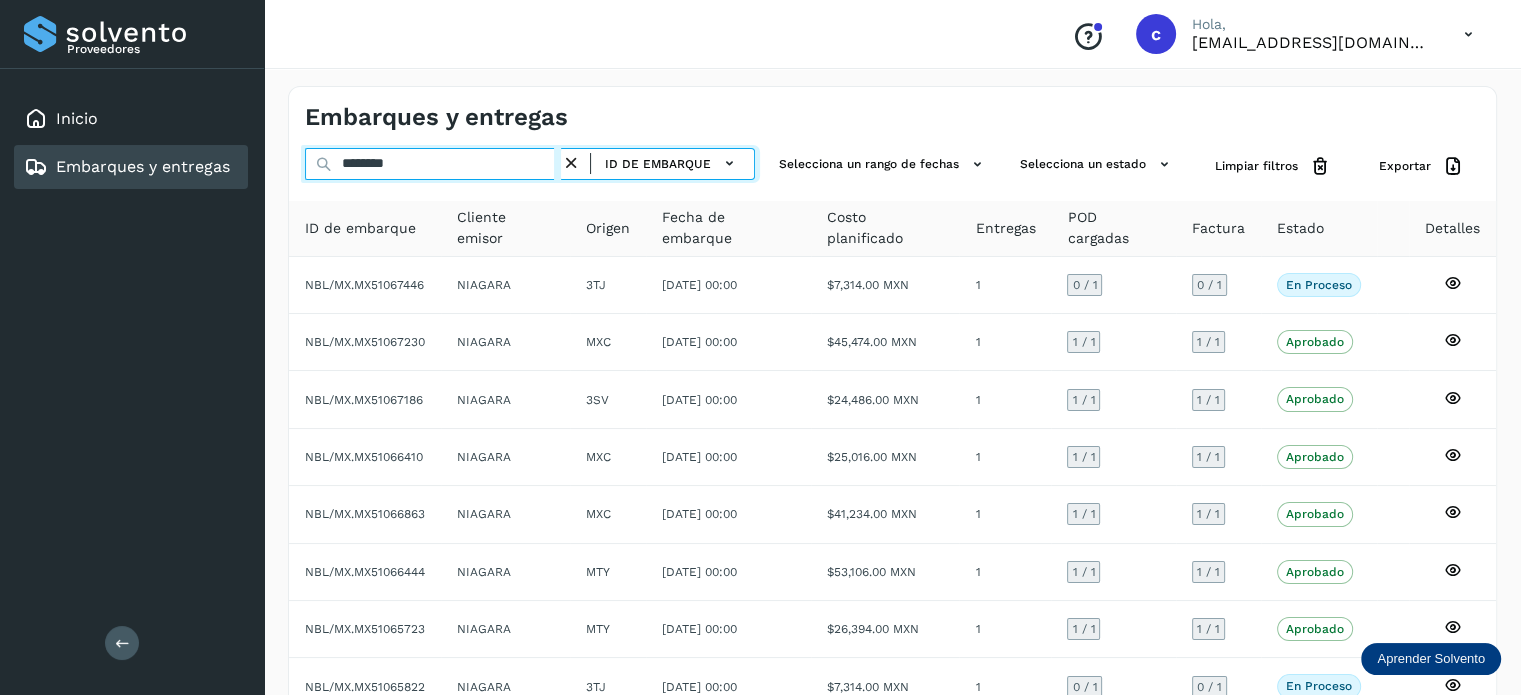drag, startPoint x: 424, startPoint y: 167, endPoint x: 195, endPoint y: 175, distance: 229.1397 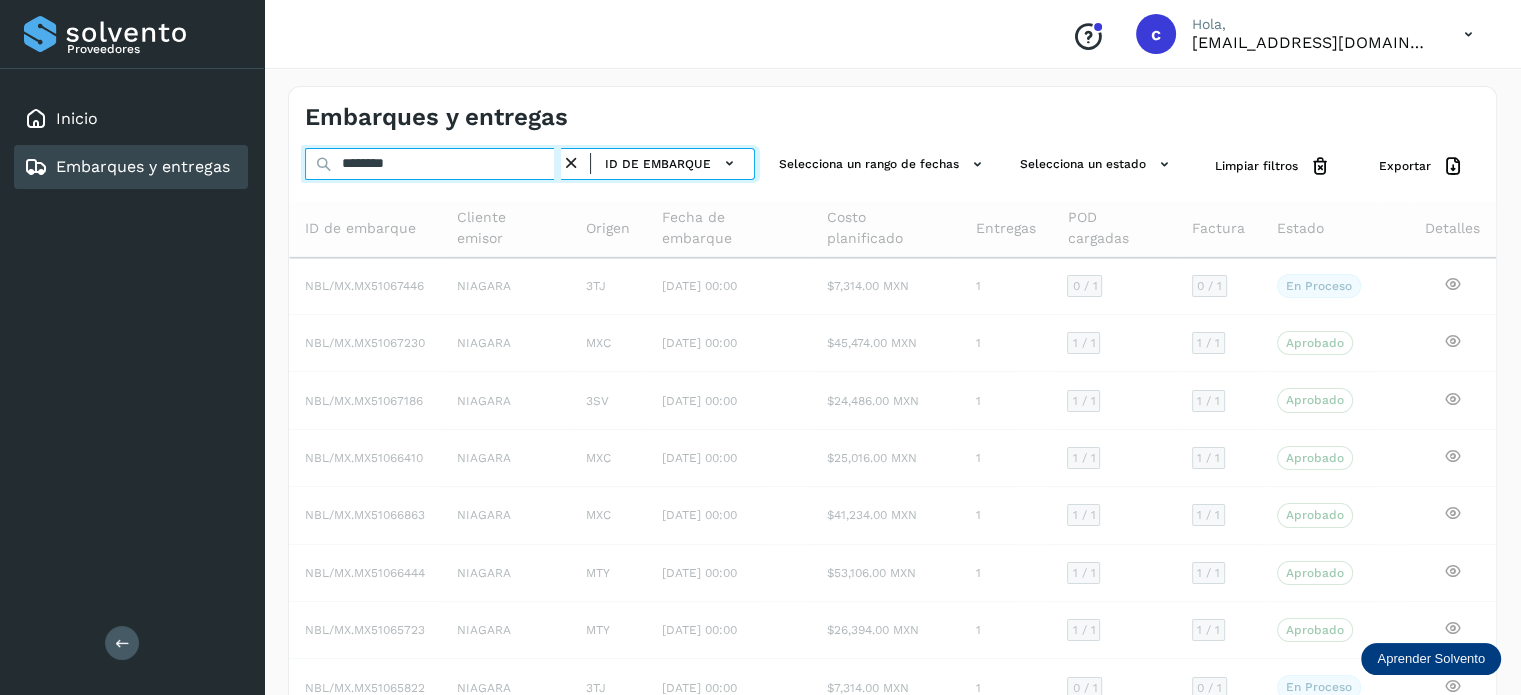 type on "********" 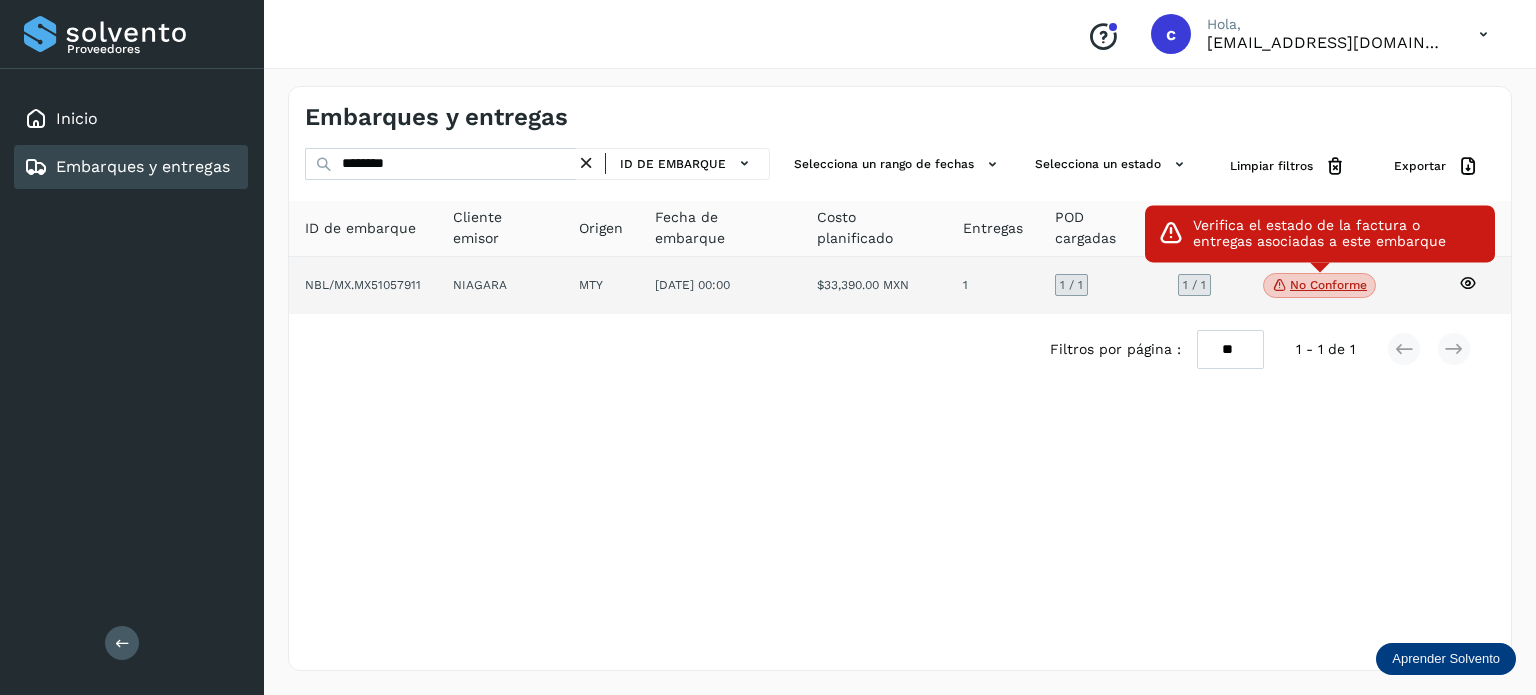 click on "No conforme" 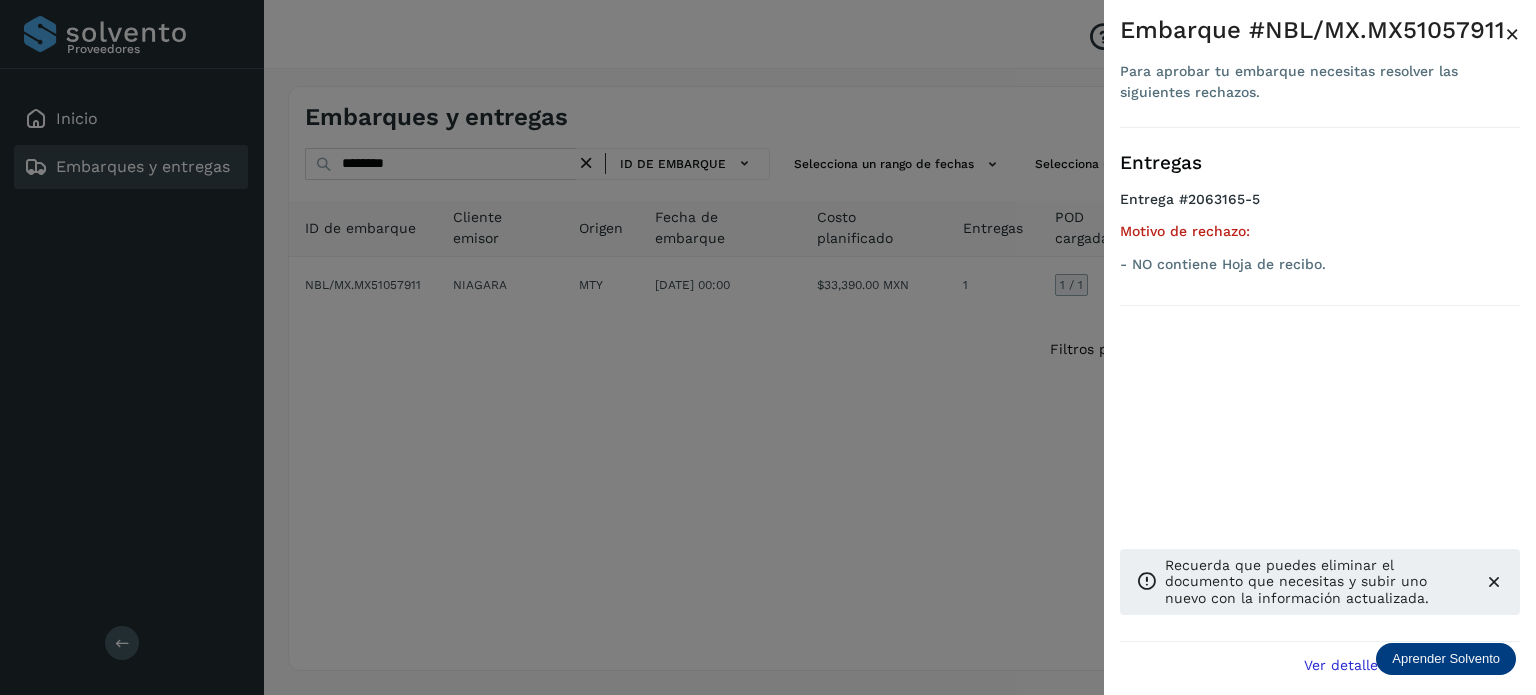 drag, startPoint x: 724, startPoint y: 406, endPoint x: 528, endPoint y: 216, distance: 272.9762 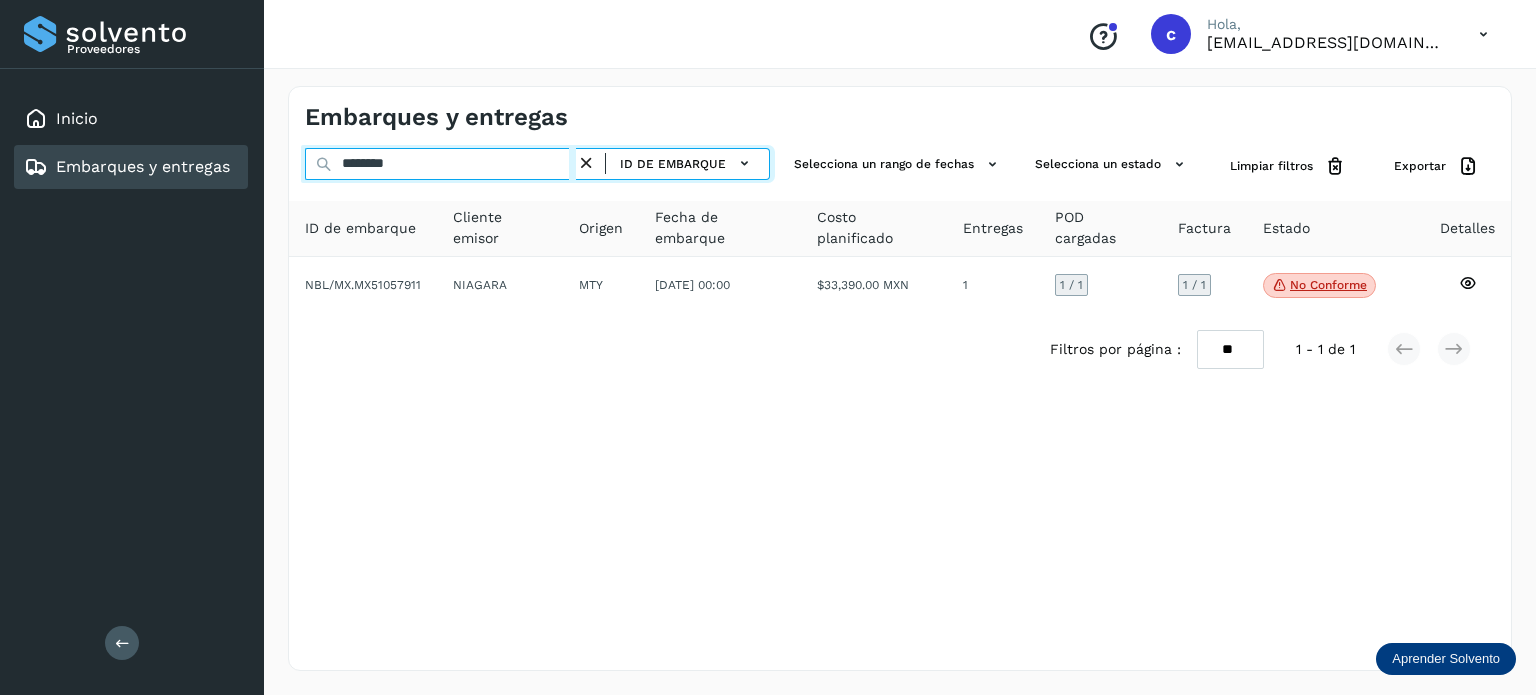 drag, startPoint x: 364, startPoint y: 160, endPoint x: 261, endPoint y: 170, distance: 103.4843 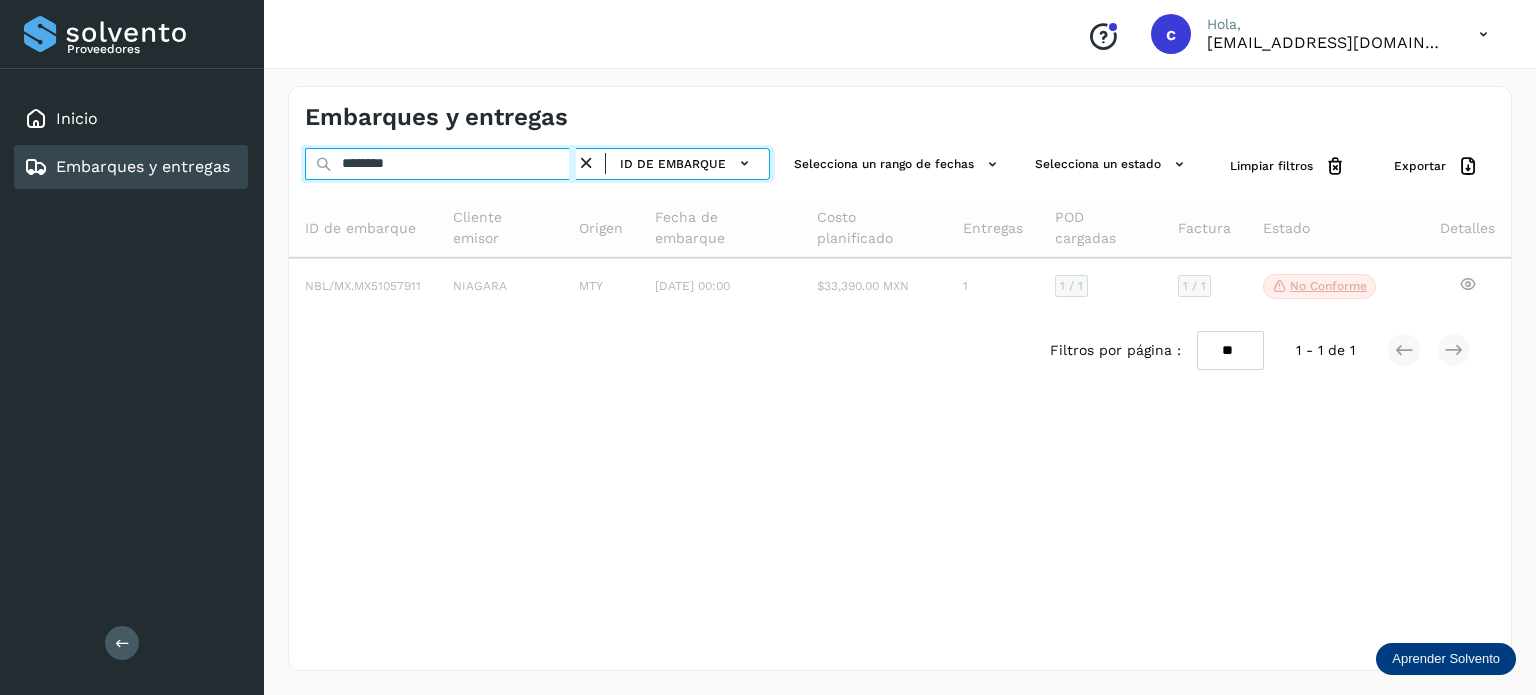 type on "********" 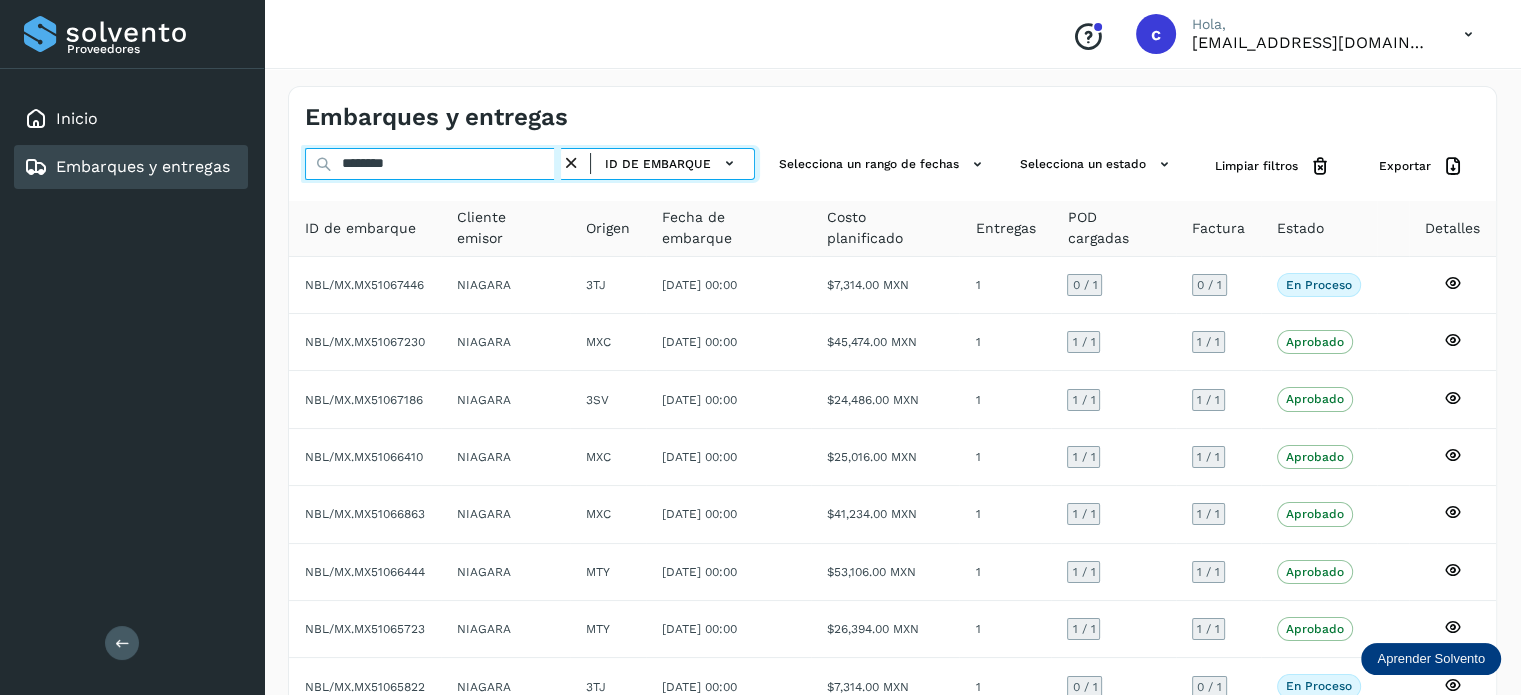 drag, startPoint x: 340, startPoint y: 173, endPoint x: 300, endPoint y: 180, distance: 40.60788 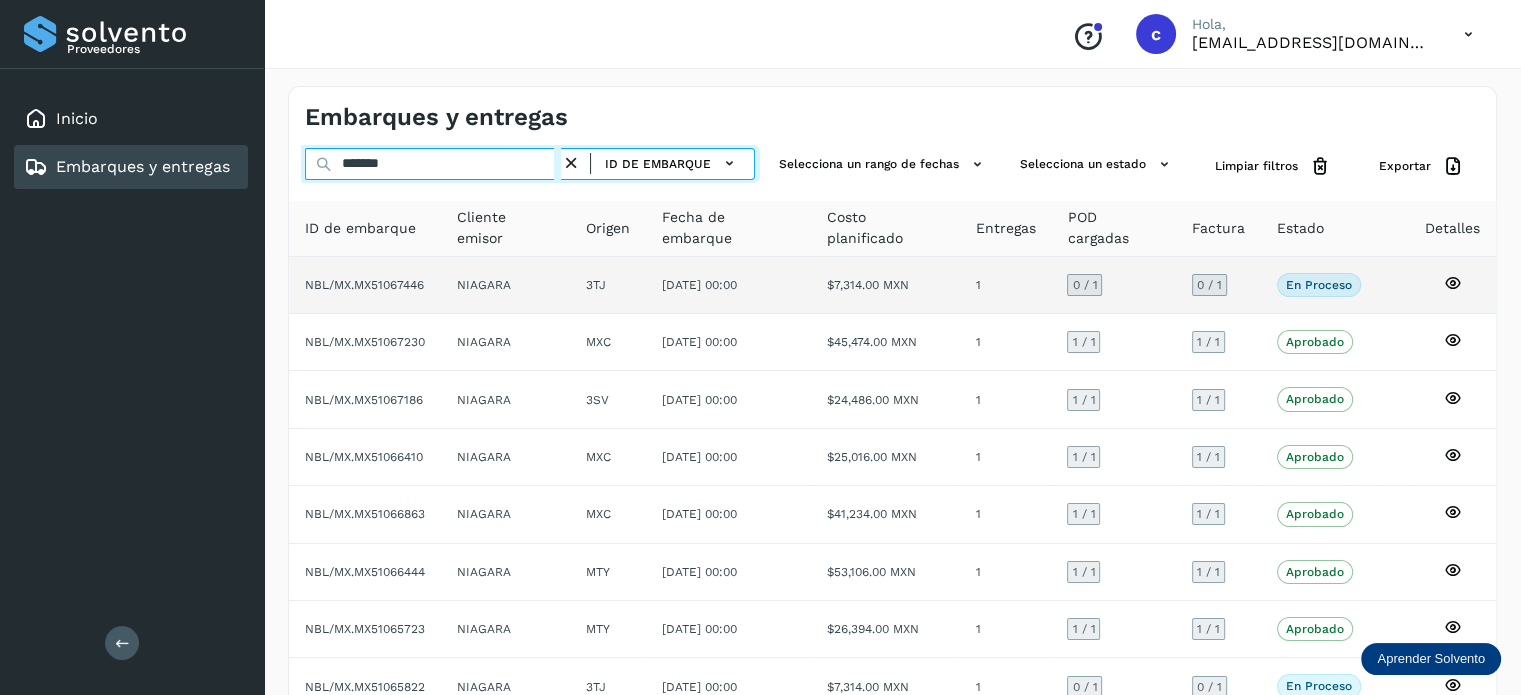 type on "********" 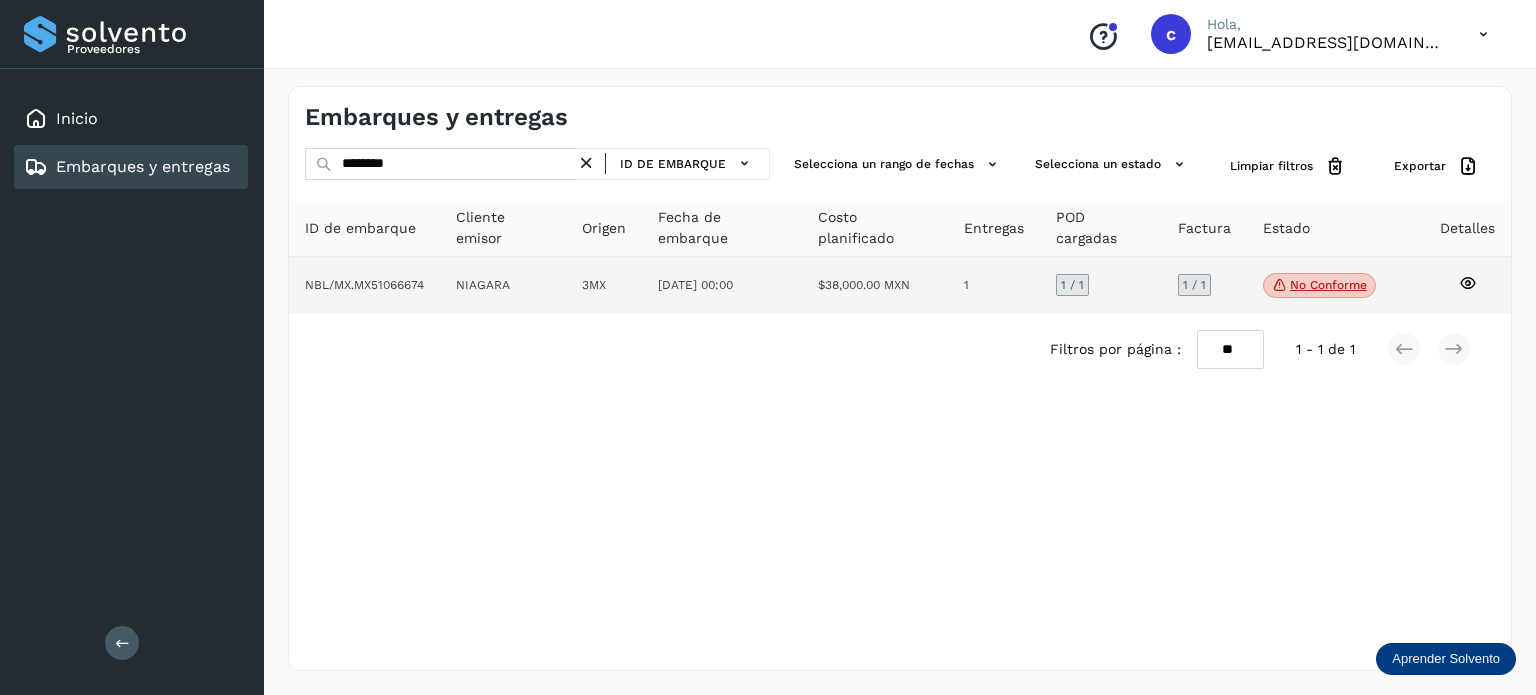 click on "No conforme" 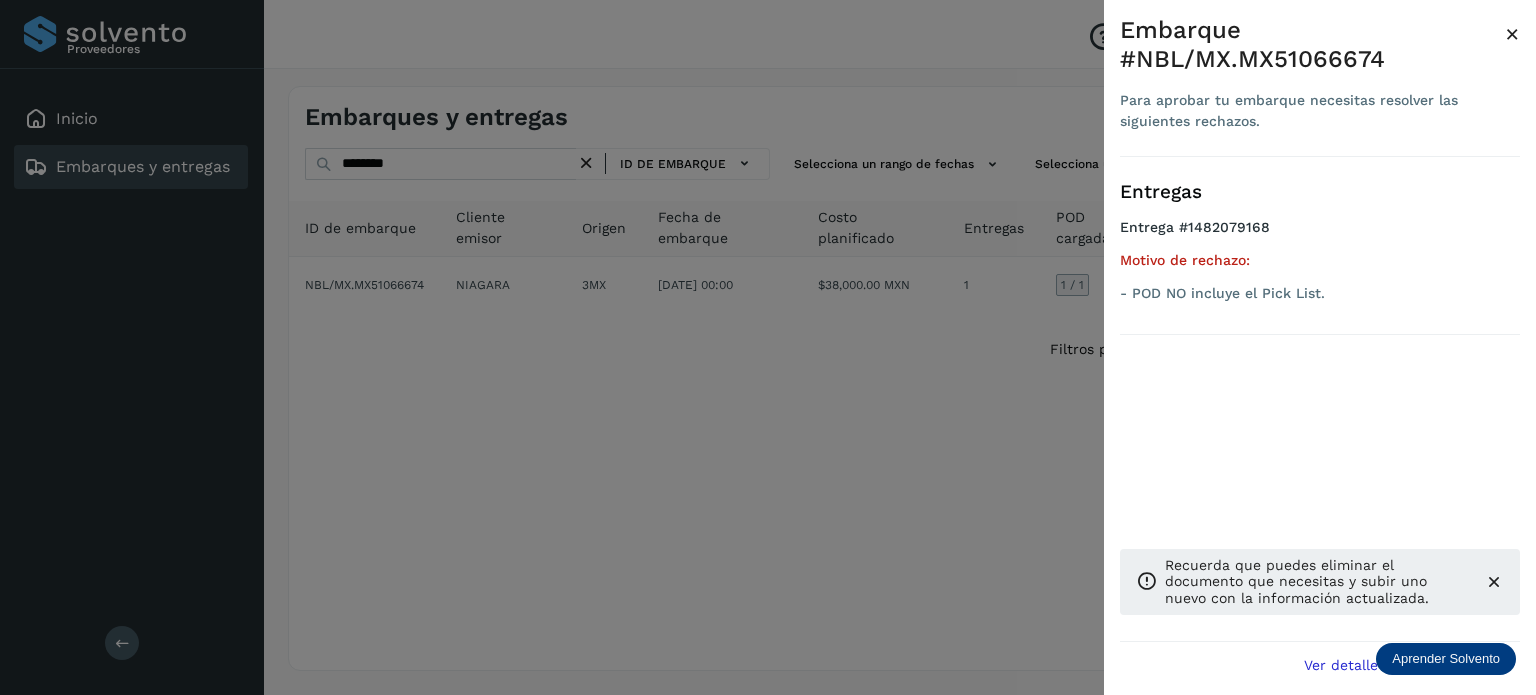 drag, startPoint x: 984, startPoint y: 387, endPoint x: 1247, endPoint y: 347, distance: 266.02444 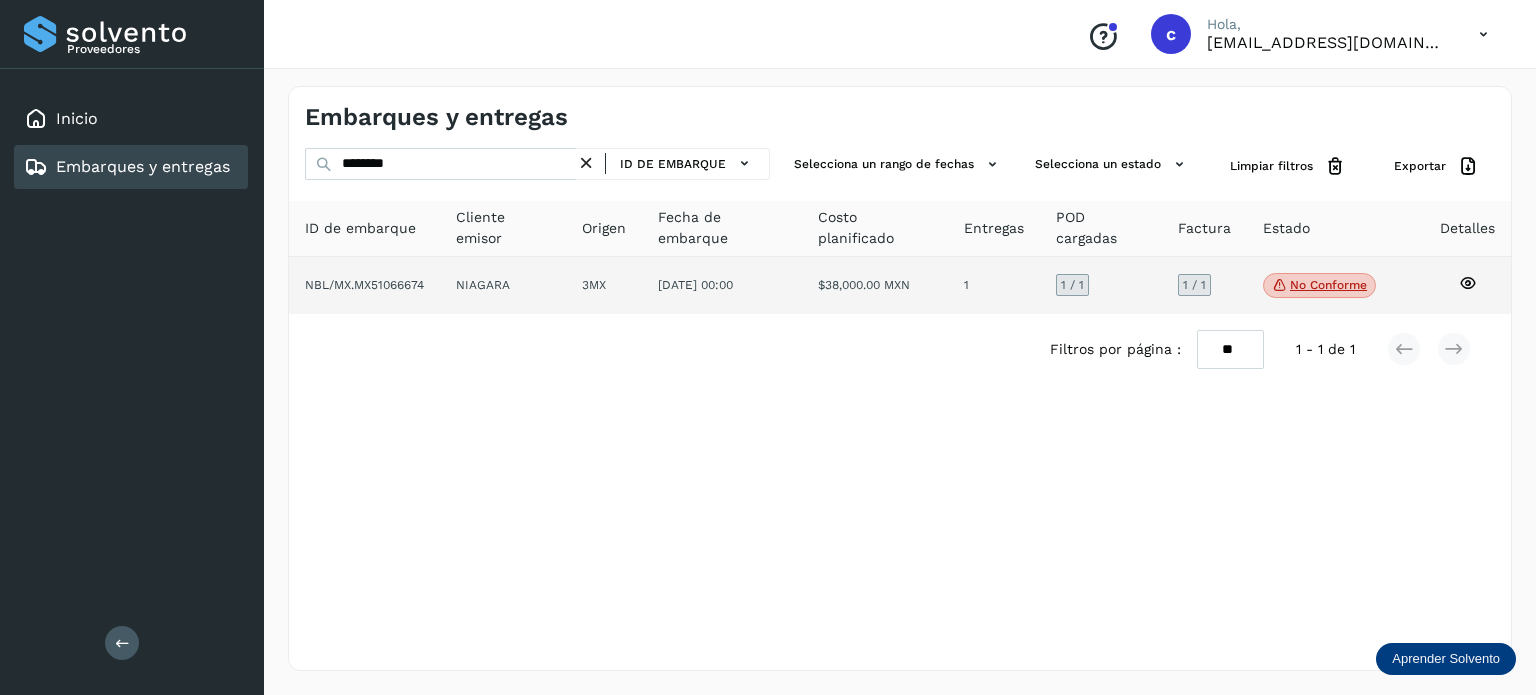 click 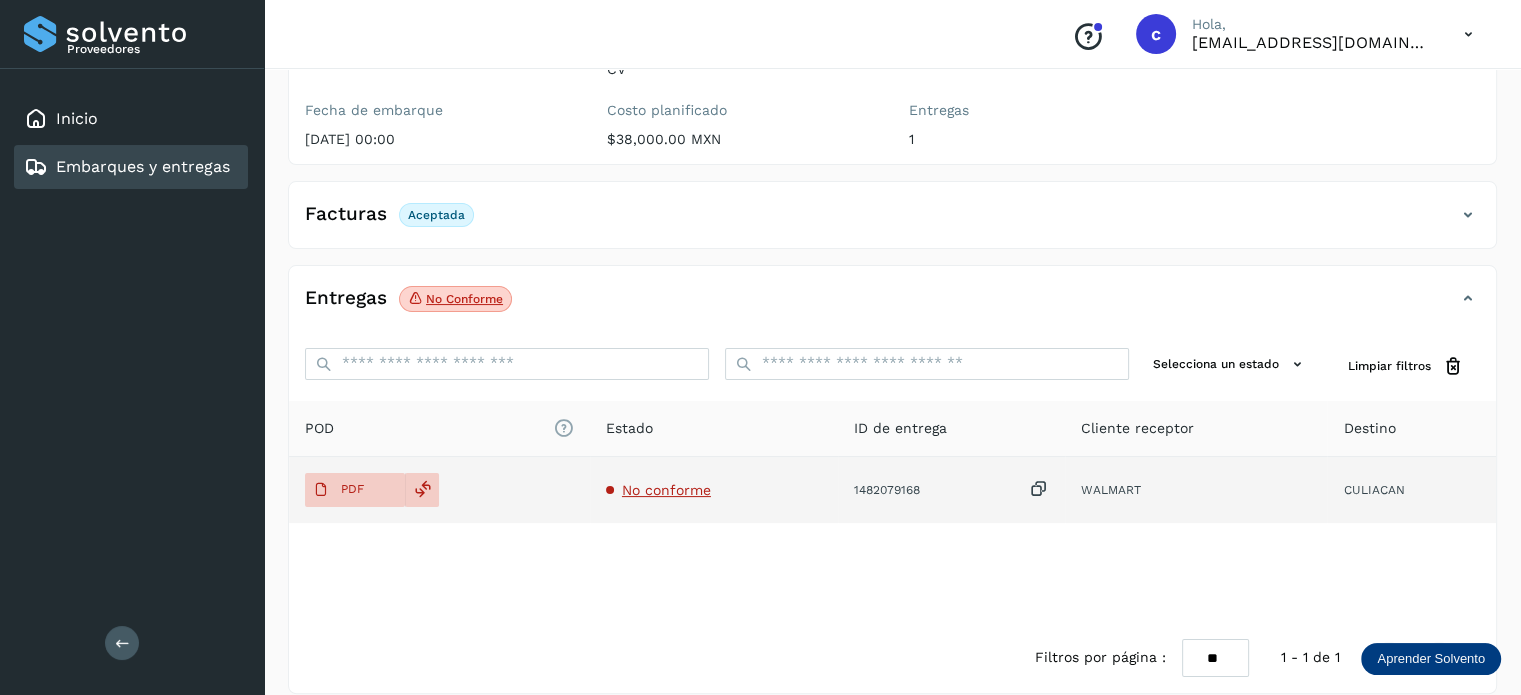 scroll, scrollTop: 264, scrollLeft: 0, axis: vertical 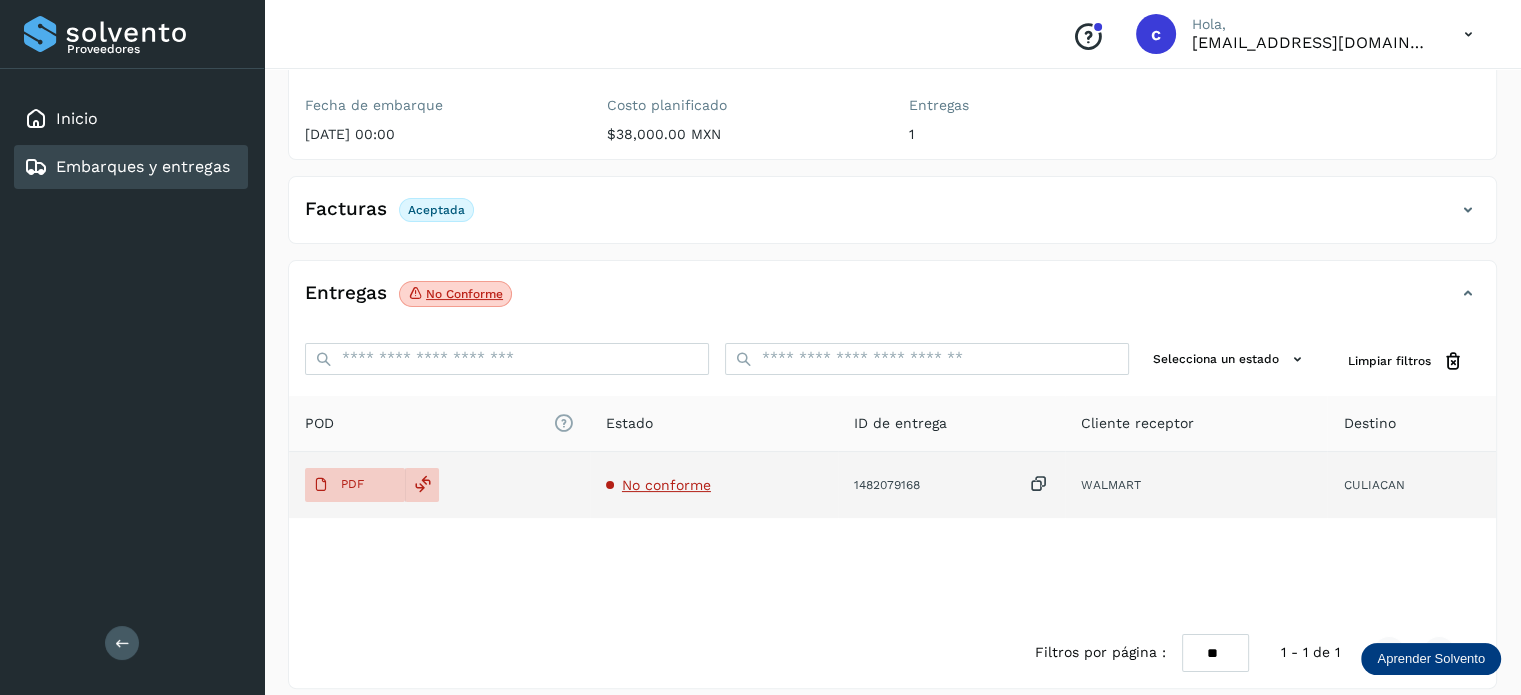 drag, startPoint x: 402, startPoint y: 468, endPoint x: 448, endPoint y: 463, distance: 46.270943 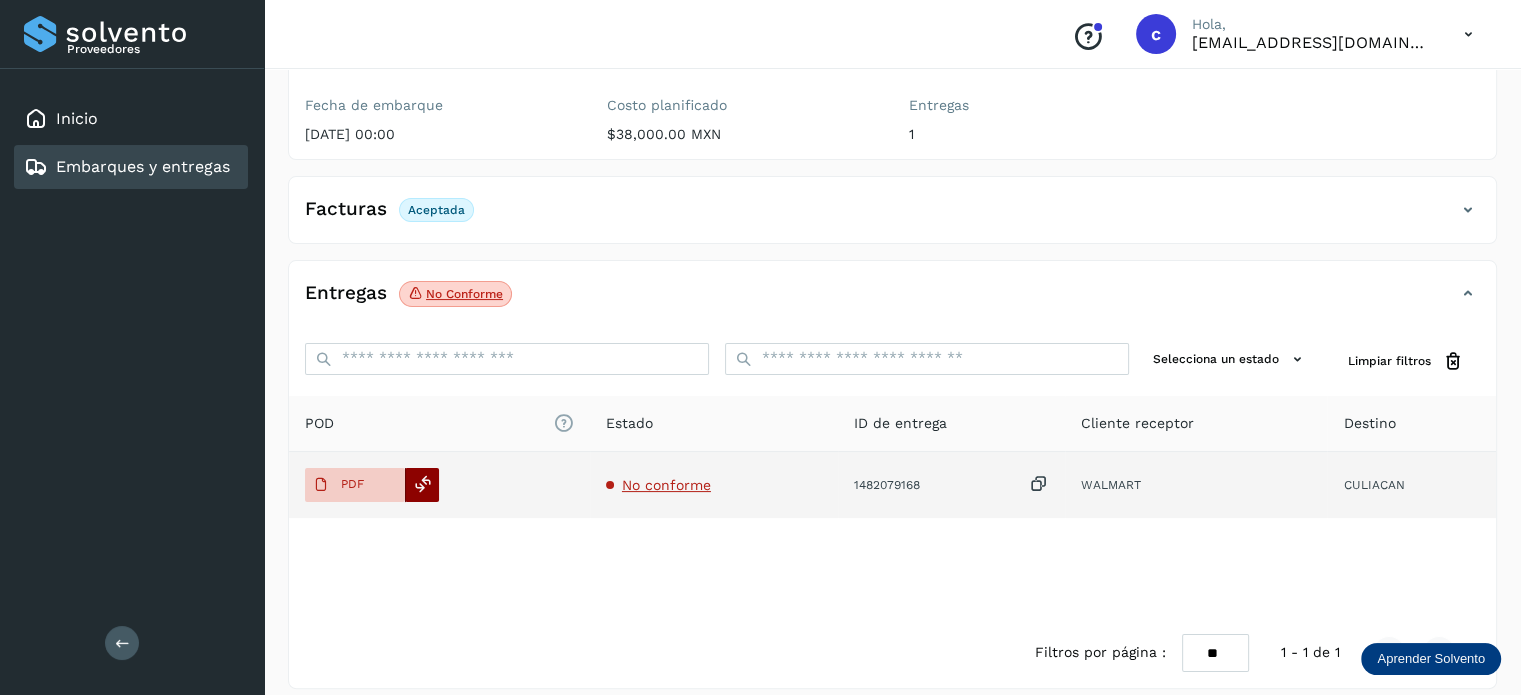 click at bounding box center [423, 484] 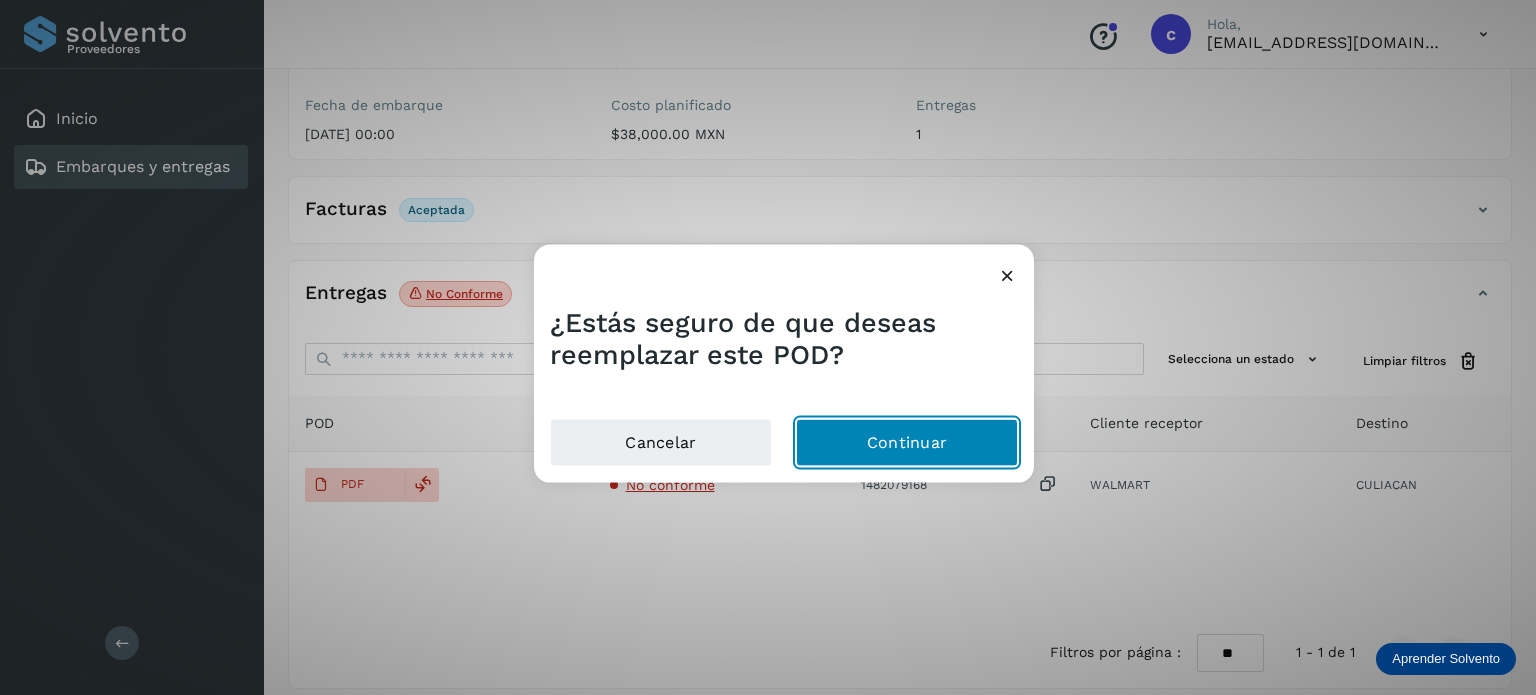 click on "Continuar" 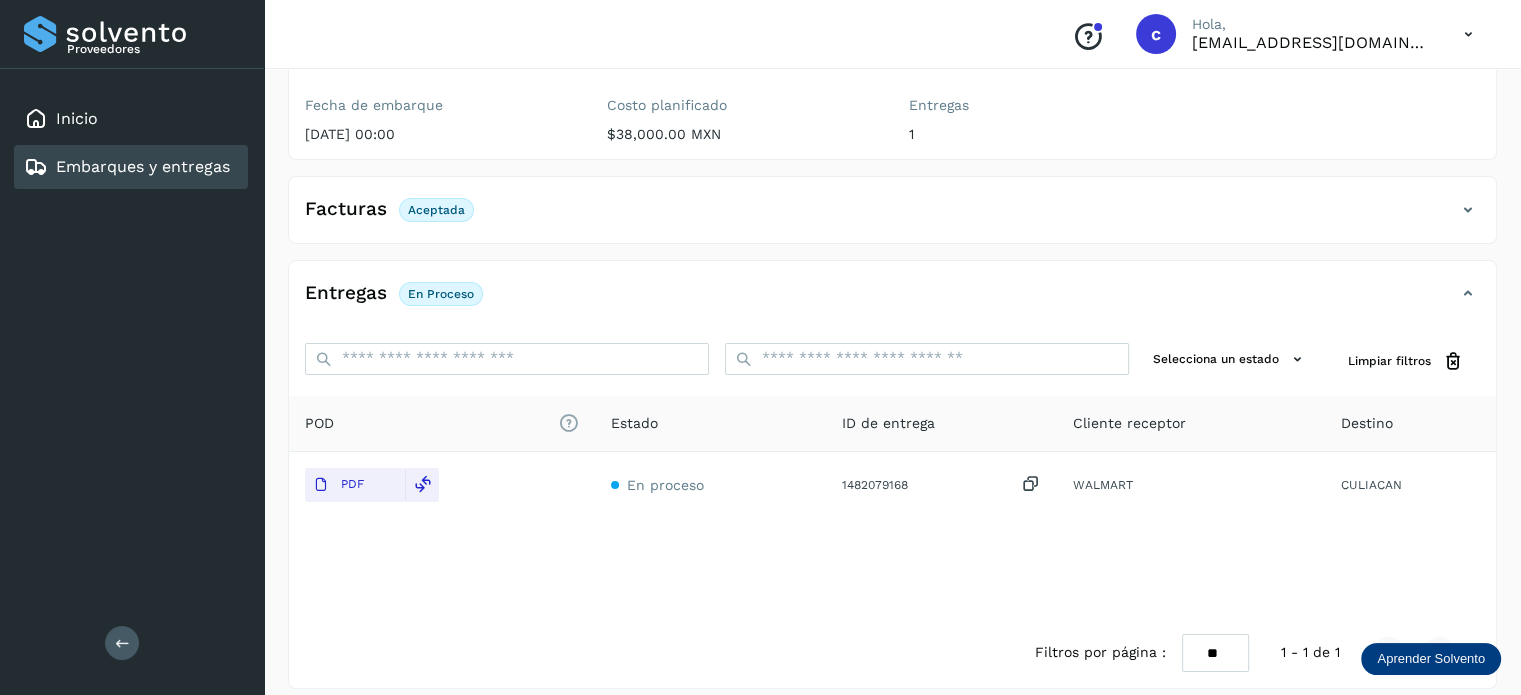 click on "Embarques y entregas" at bounding box center [143, 166] 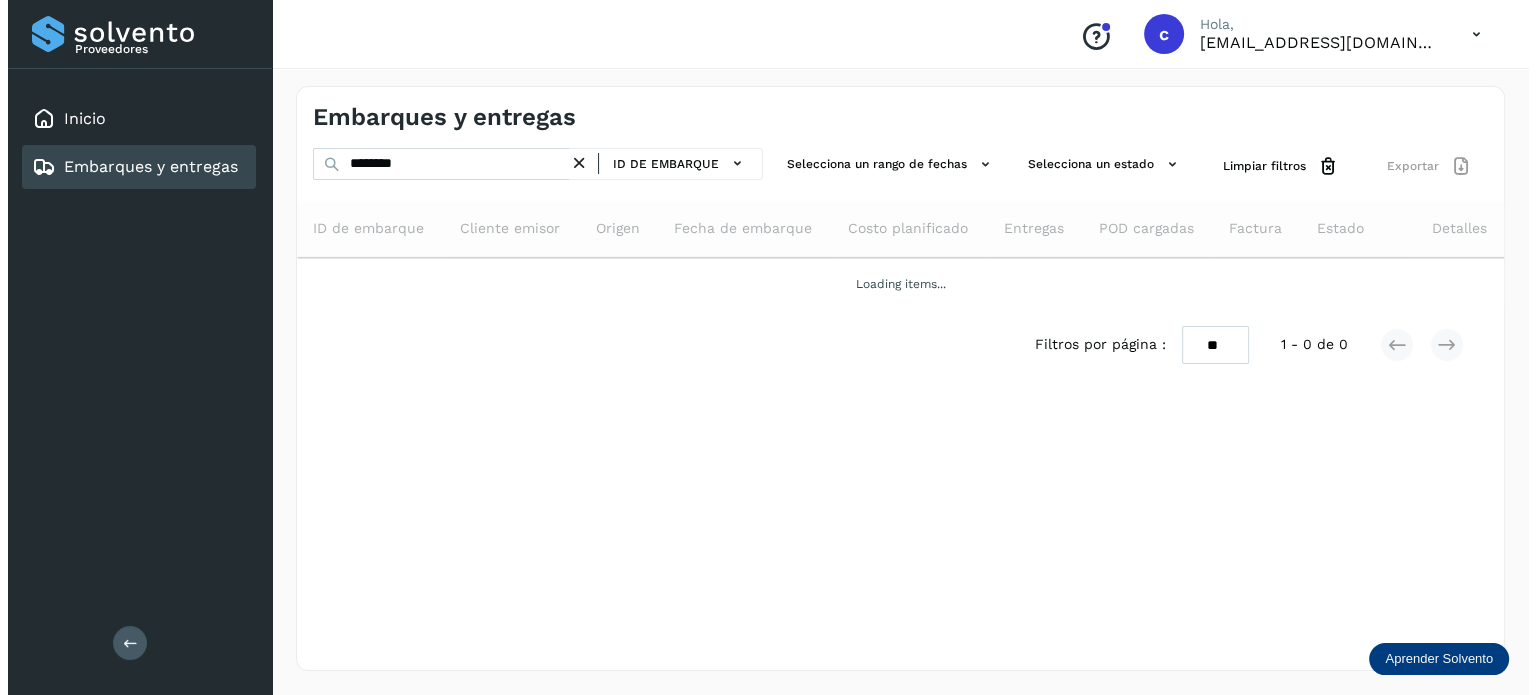 scroll, scrollTop: 0, scrollLeft: 0, axis: both 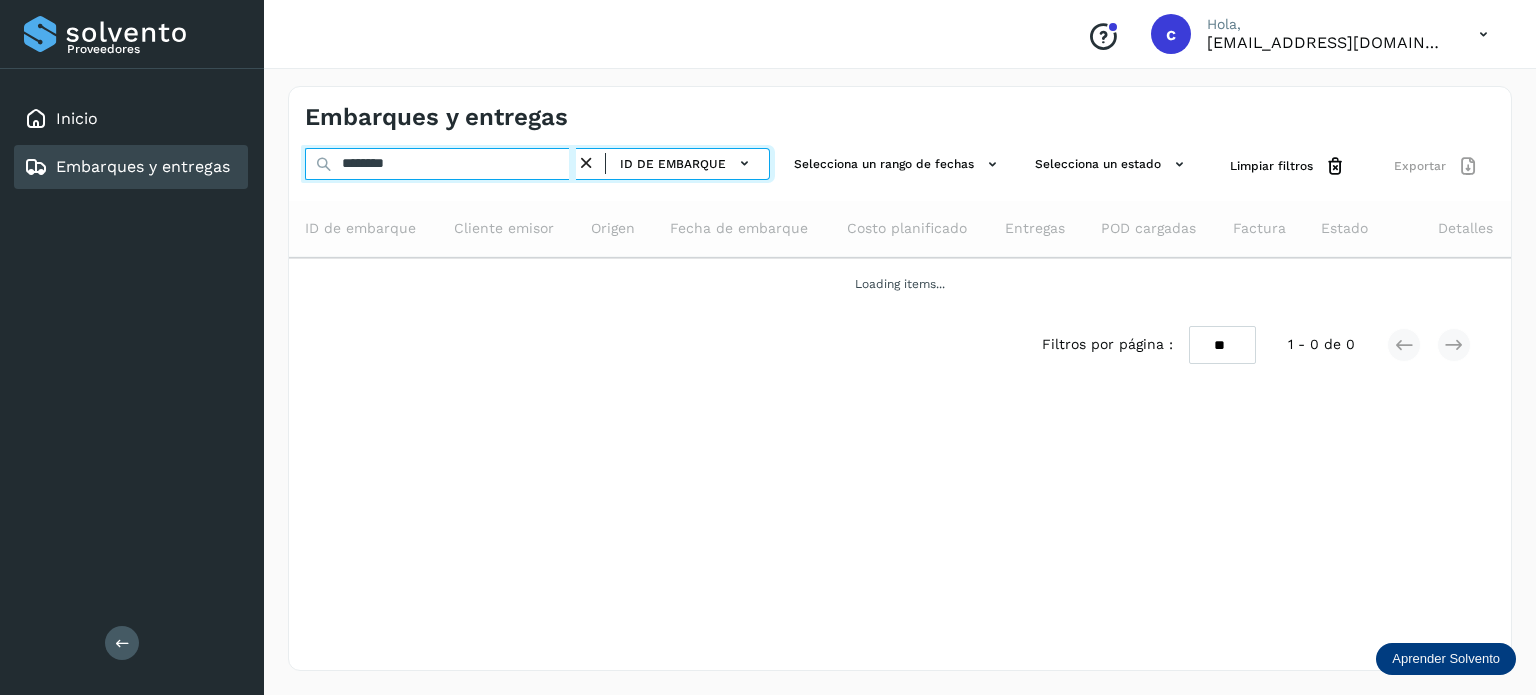 drag, startPoint x: 454, startPoint y: 155, endPoint x: 297, endPoint y: 176, distance: 158.39824 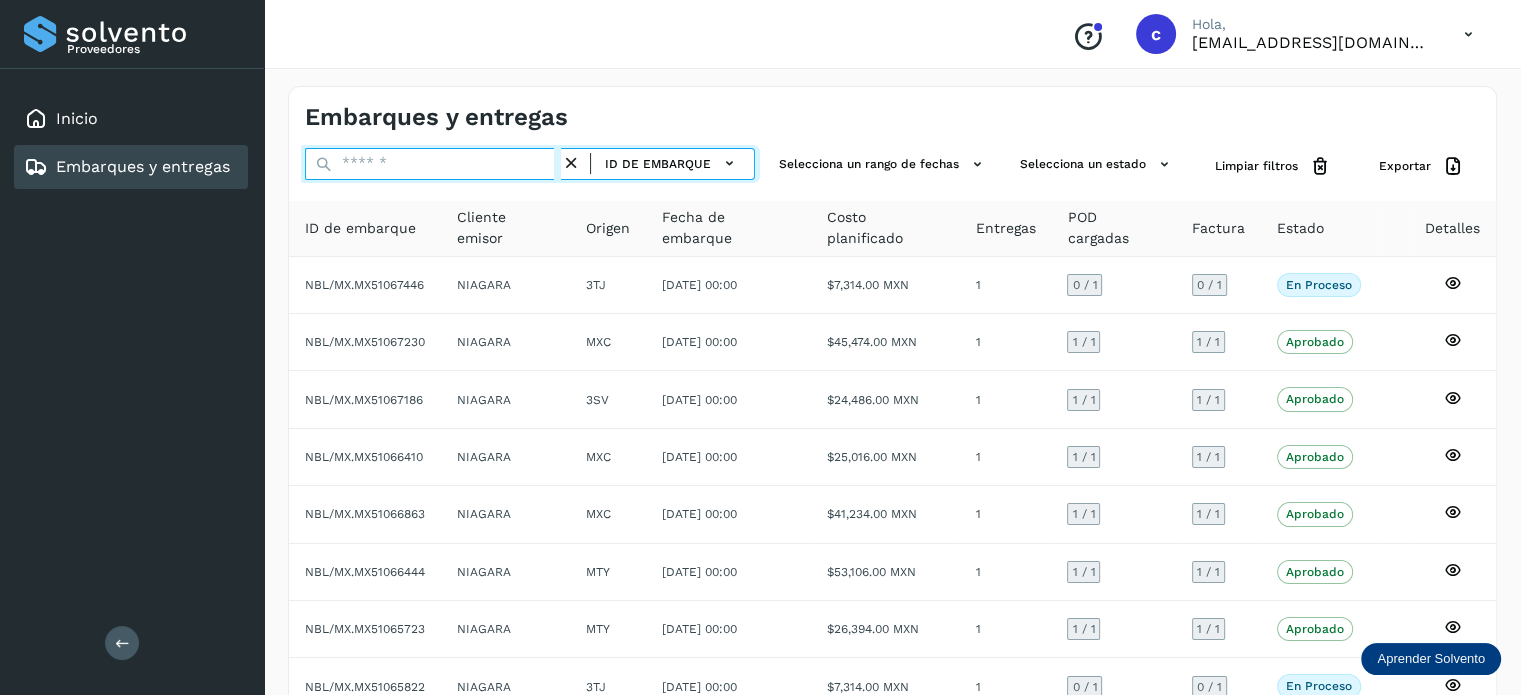 click at bounding box center (433, 164) 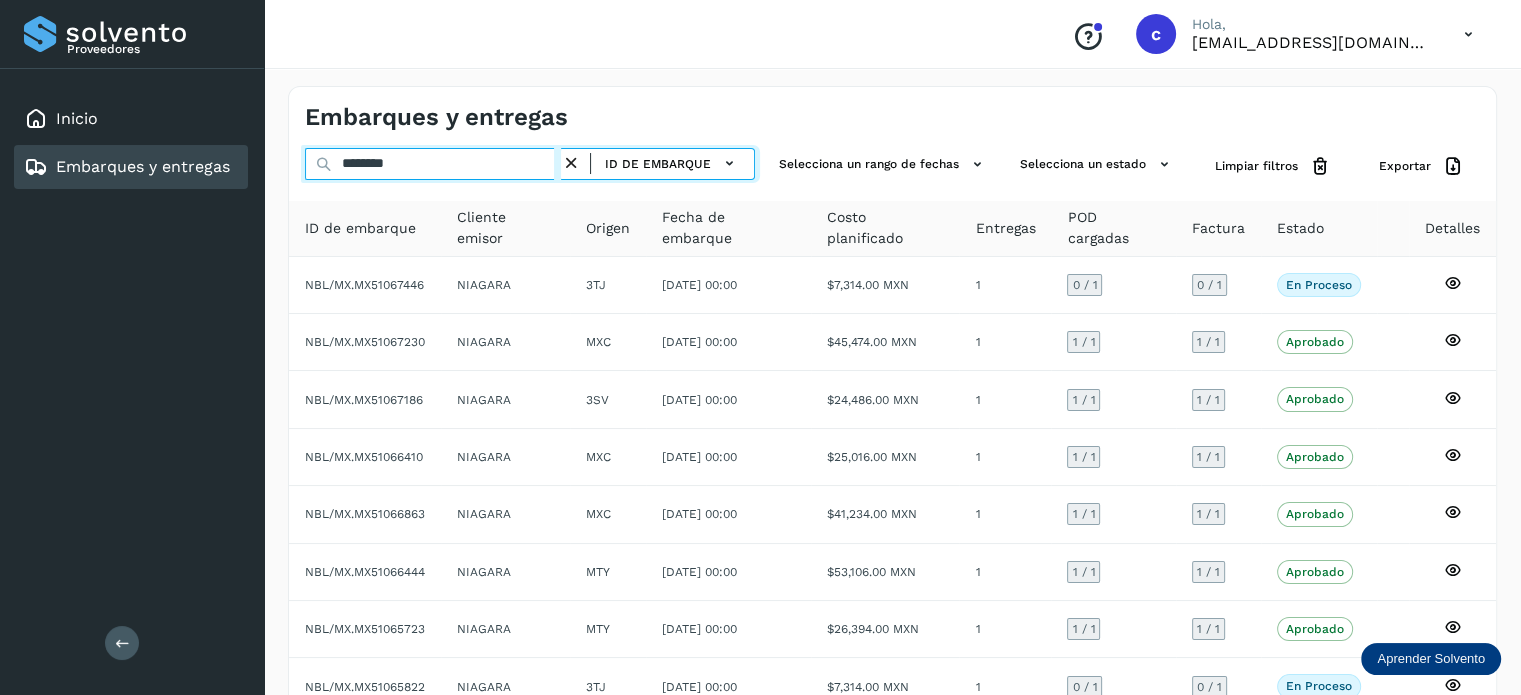 type on "********" 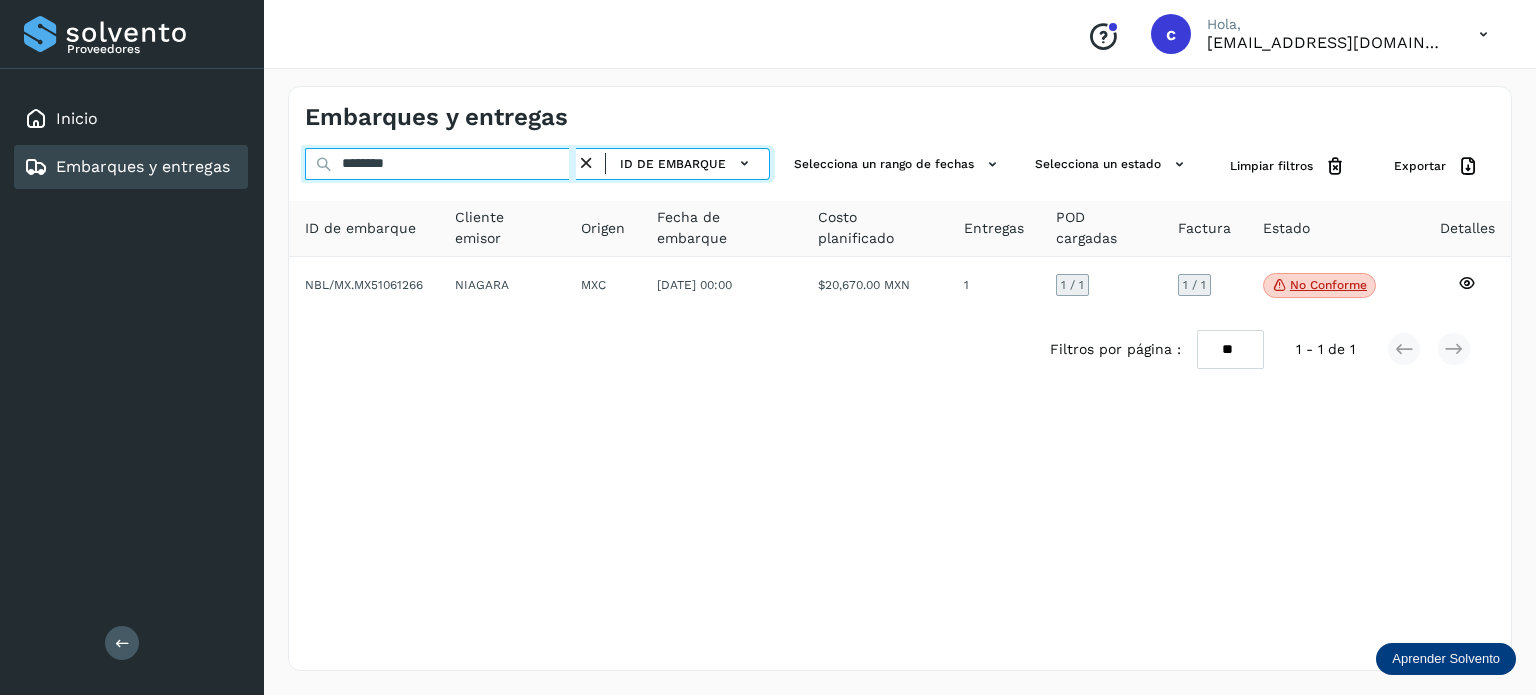drag, startPoint x: 341, startPoint y: 155, endPoint x: 265, endPoint y: 176, distance: 78.84795 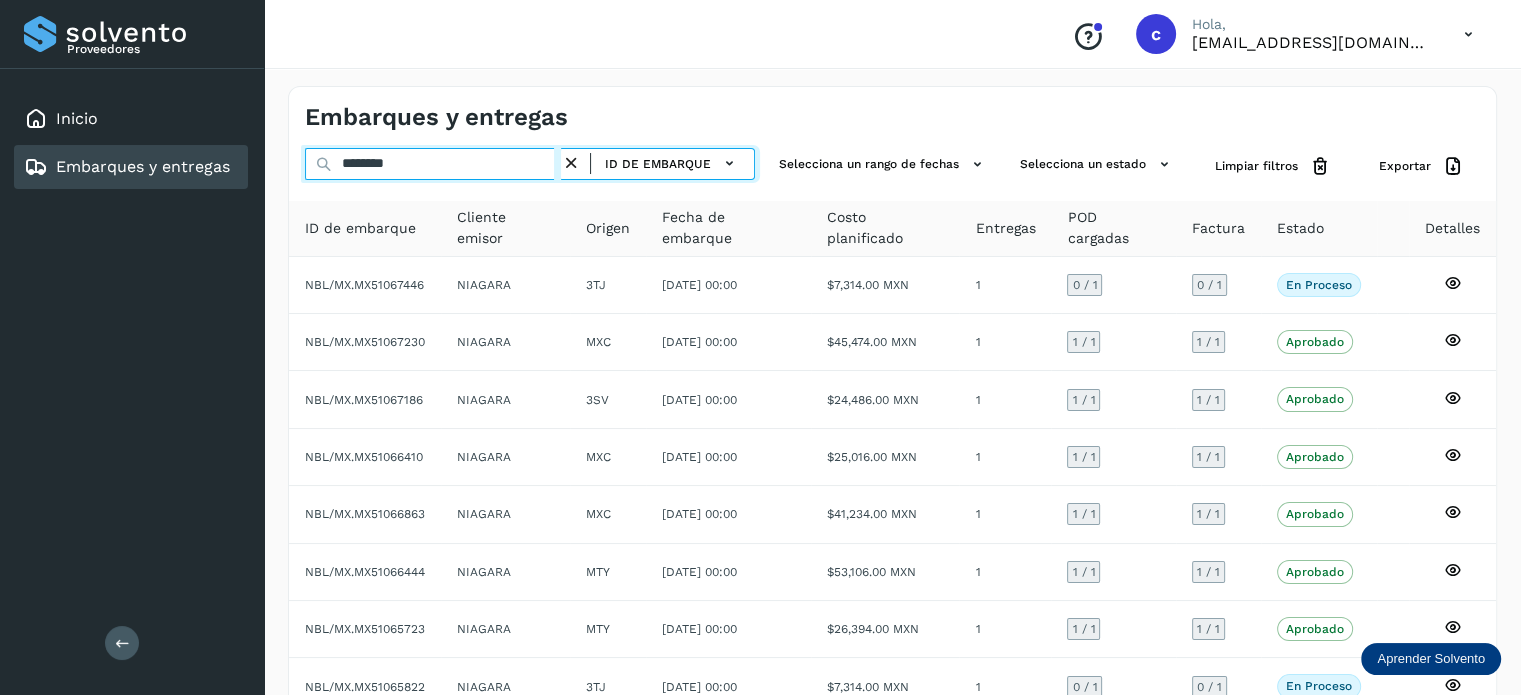 click on "********" at bounding box center (433, 164) 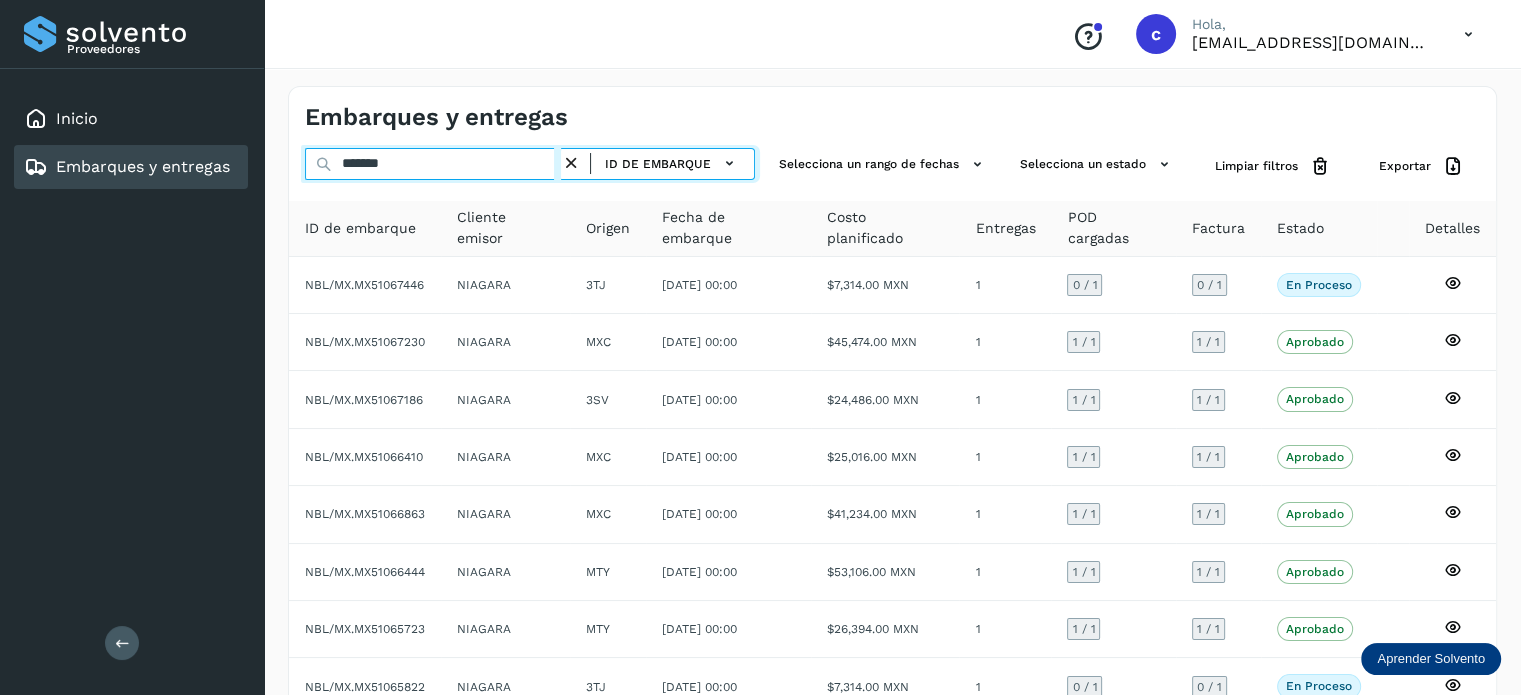 type on "********" 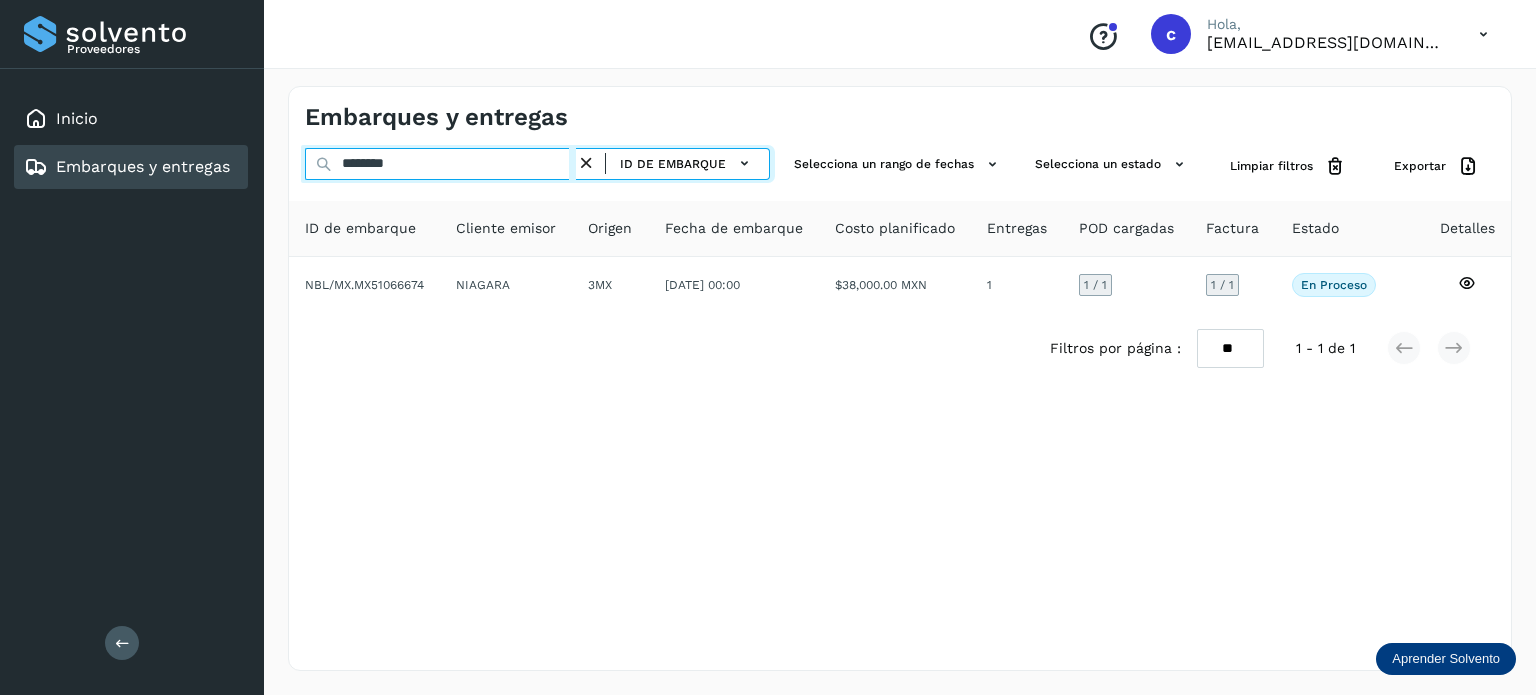 drag, startPoint x: 384, startPoint y: 155, endPoint x: 97, endPoint y: 143, distance: 287.25076 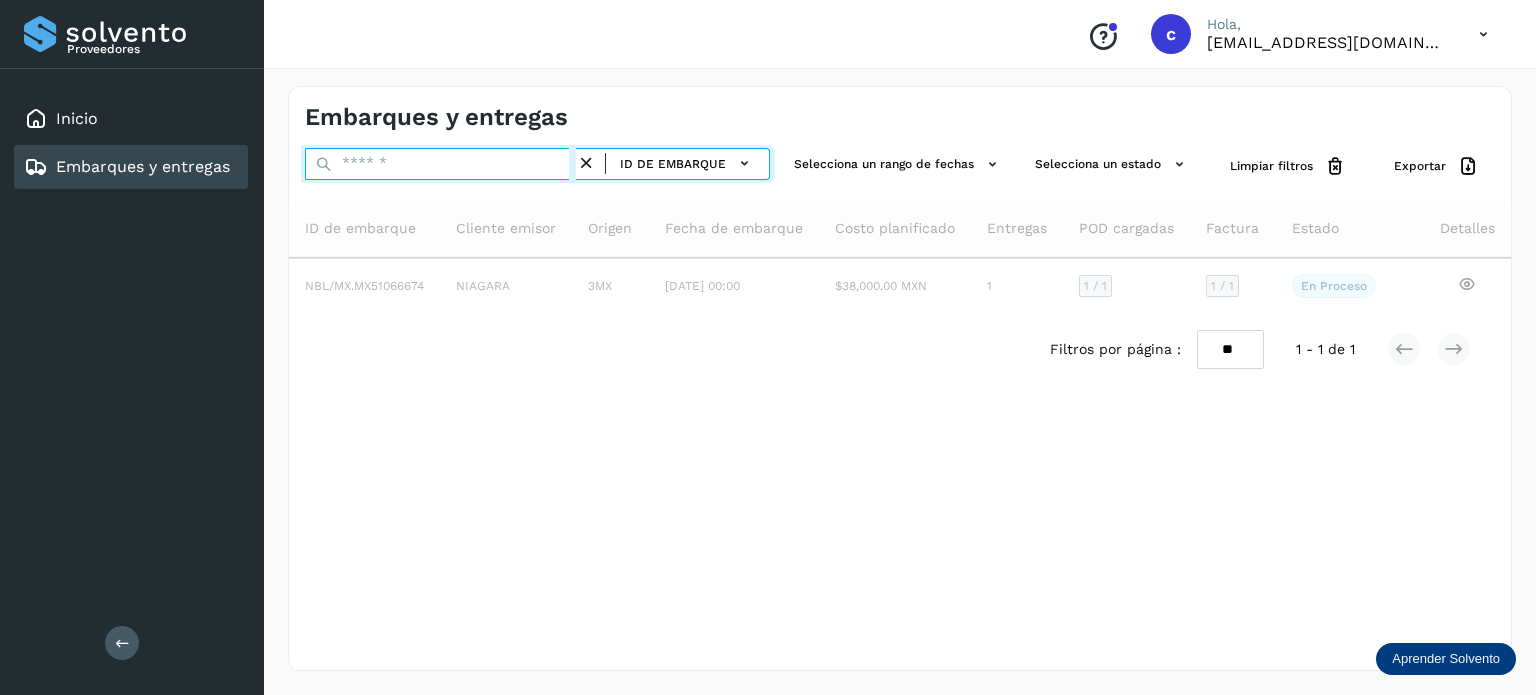 type 